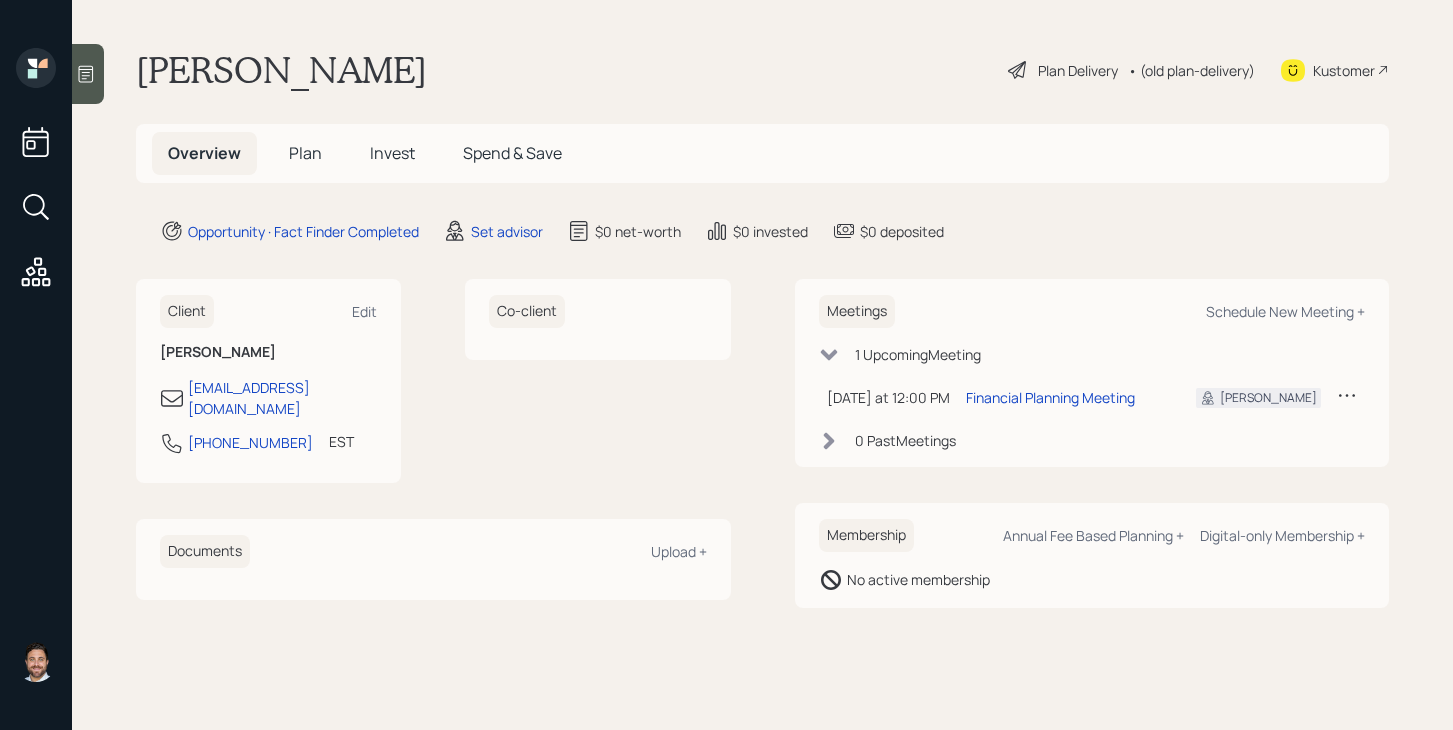 scroll, scrollTop: 0, scrollLeft: 0, axis: both 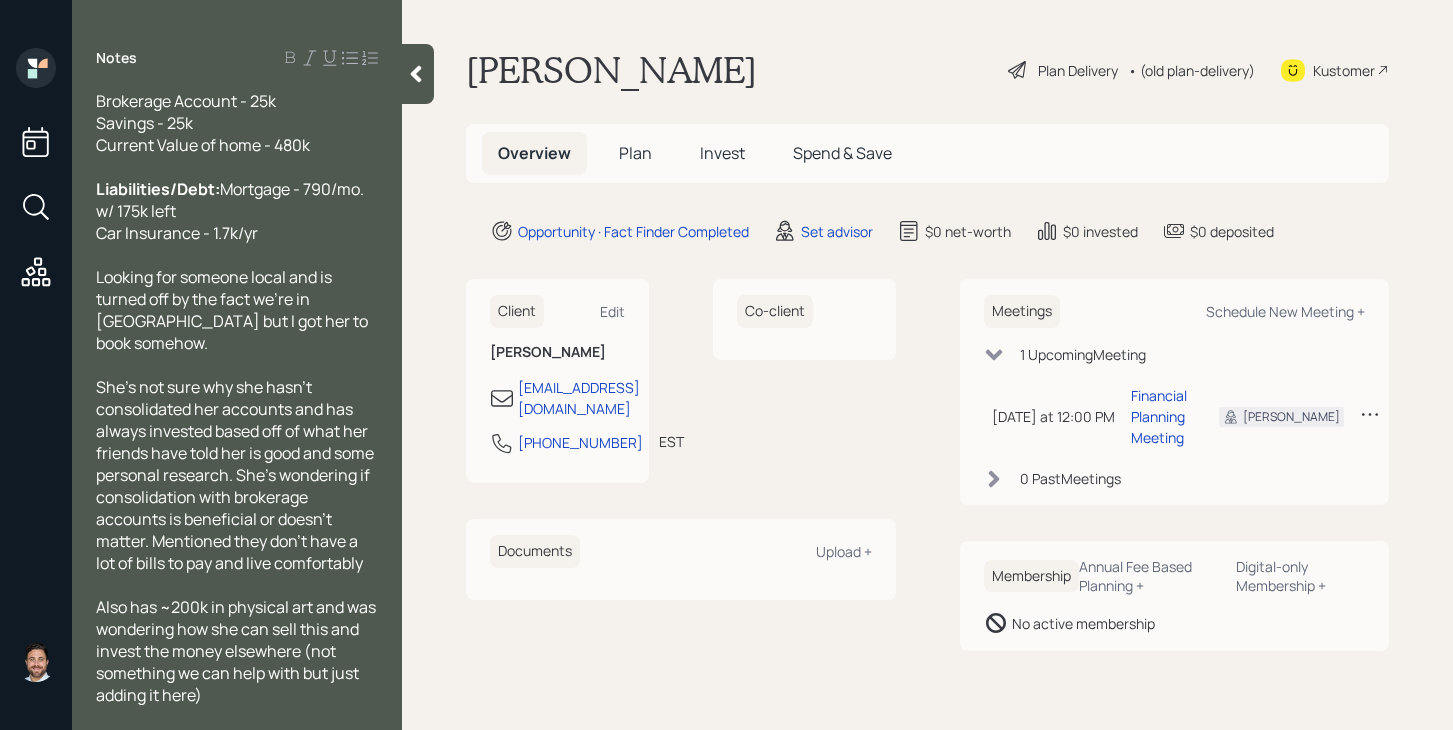 click on "Set advisor" at bounding box center [823, 231] 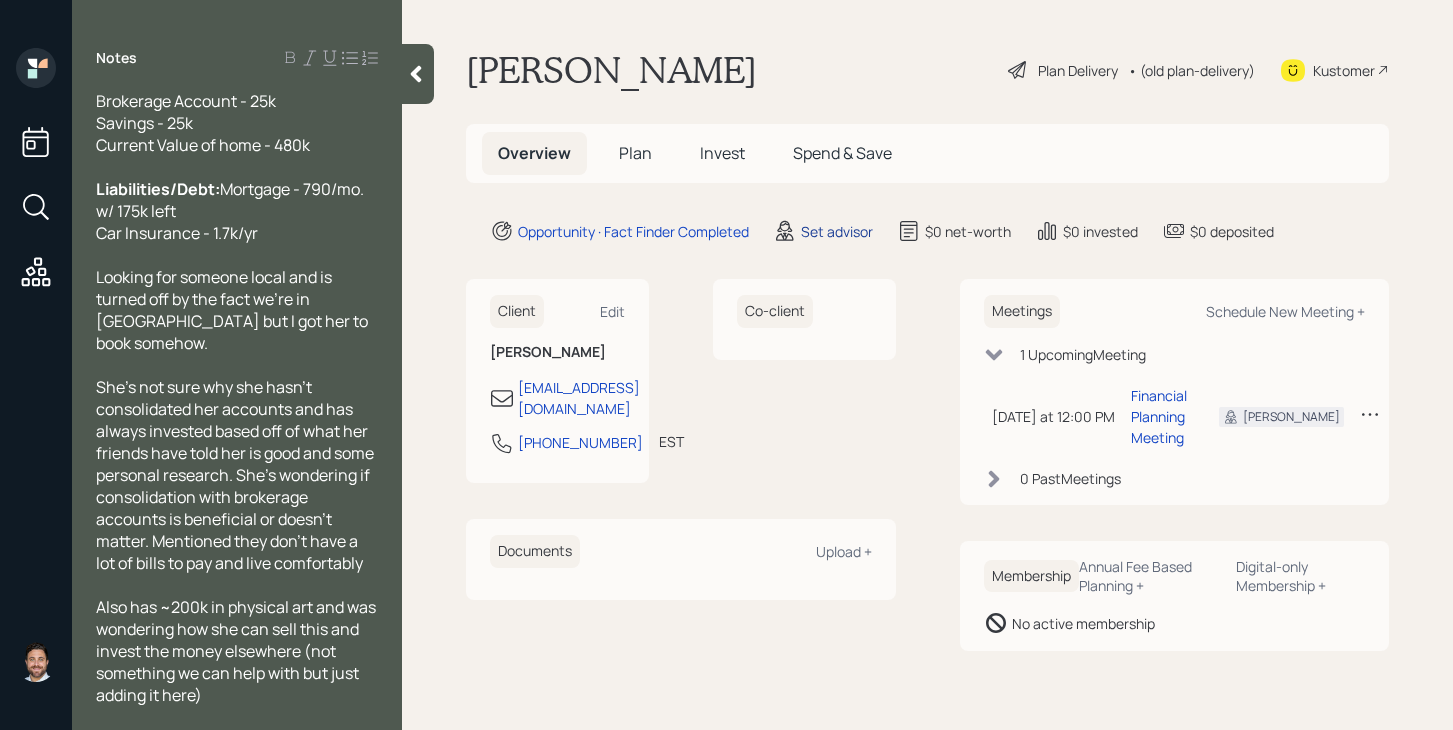 click on "Set advisor" at bounding box center [837, 231] 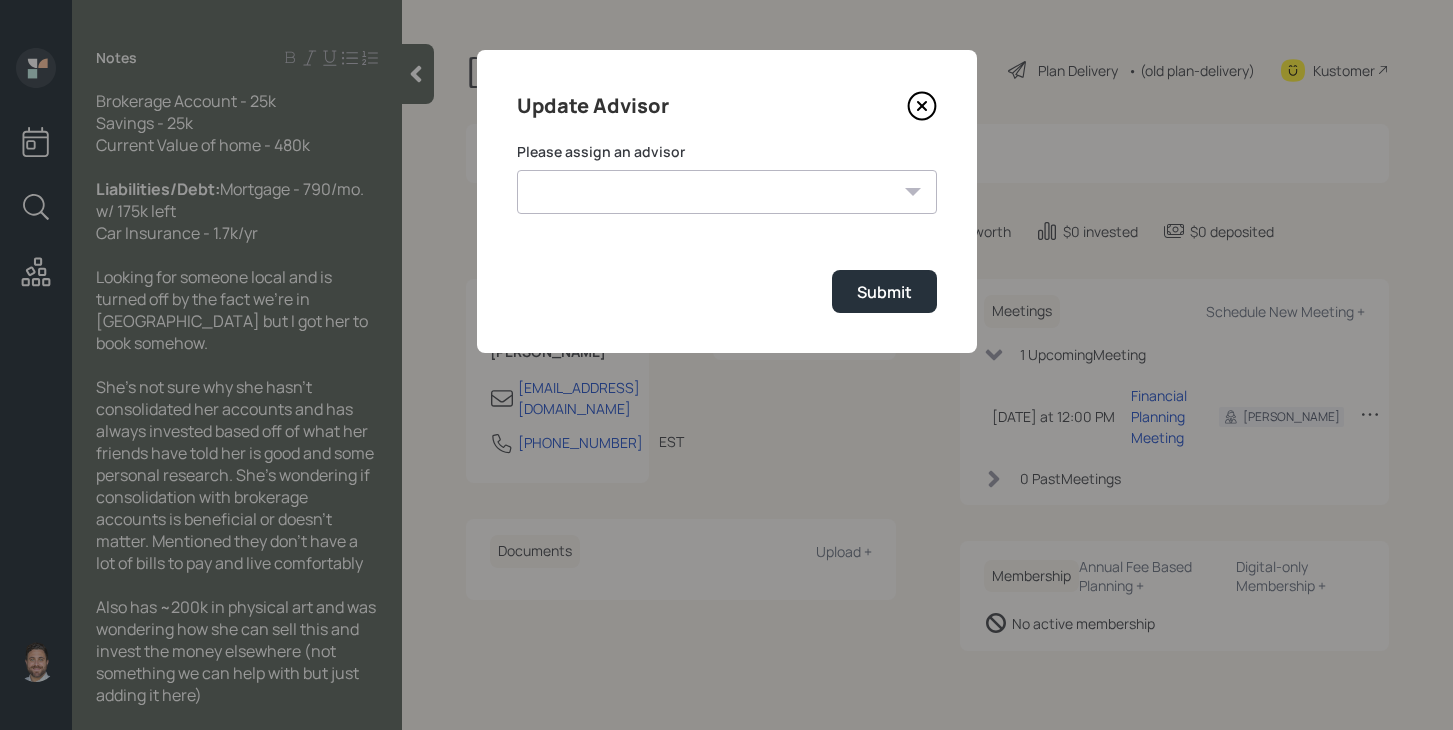click on "[PERSON_NAME] [PERSON_NAME] End [PERSON_NAME] [PERSON_NAME] [PERSON_NAME] [PERSON_NAME] [PERSON_NAME] [PERSON_NAME] [PERSON_NAME]" at bounding box center [727, 192] 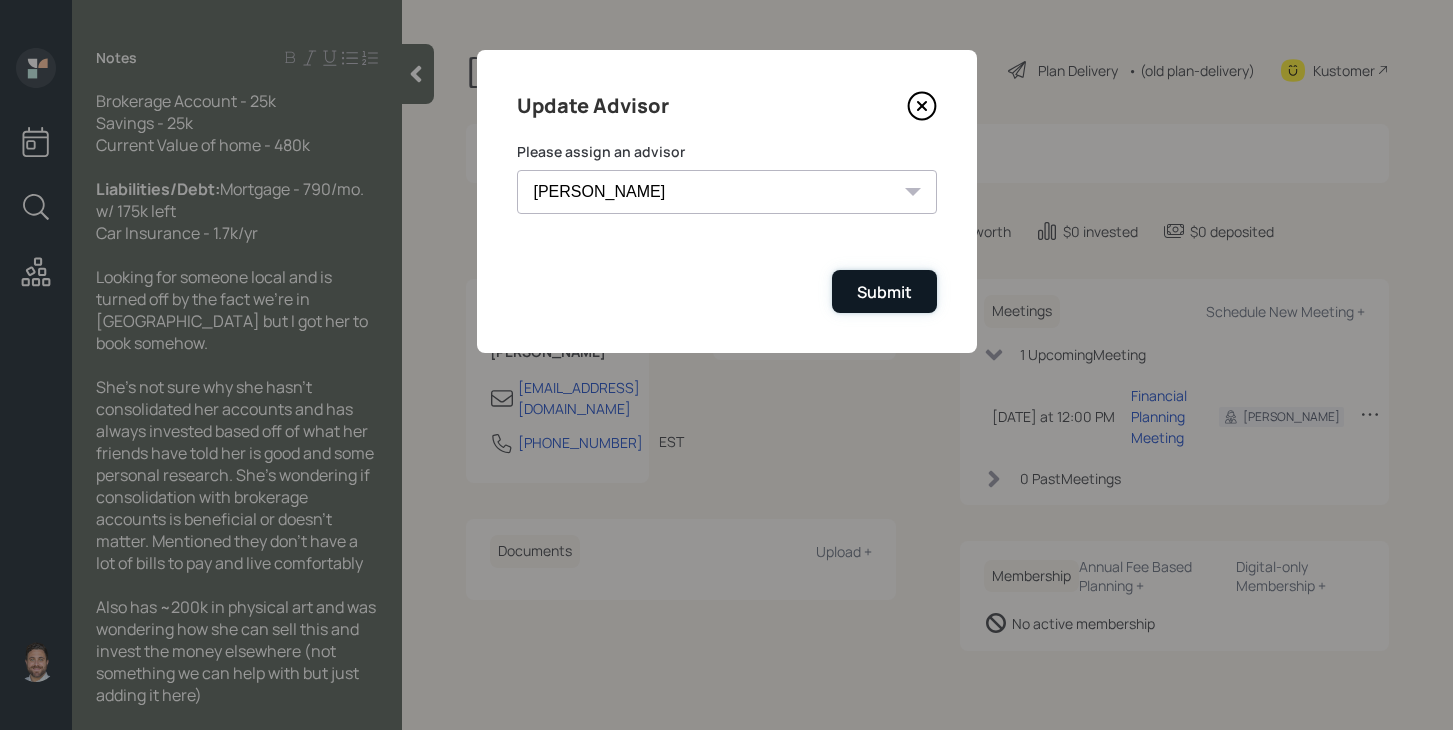 click on "Submit" at bounding box center [884, 292] 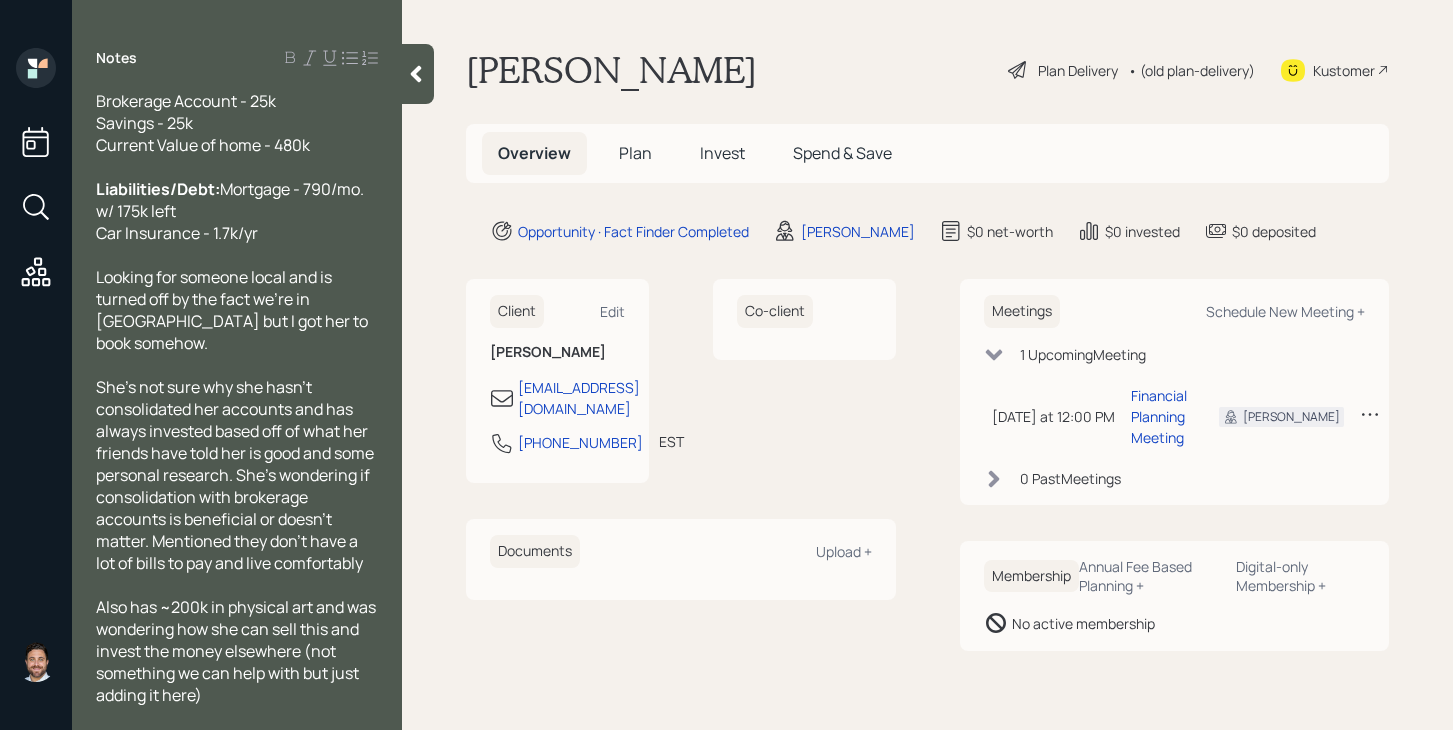 click on "Plan" at bounding box center [635, 153] 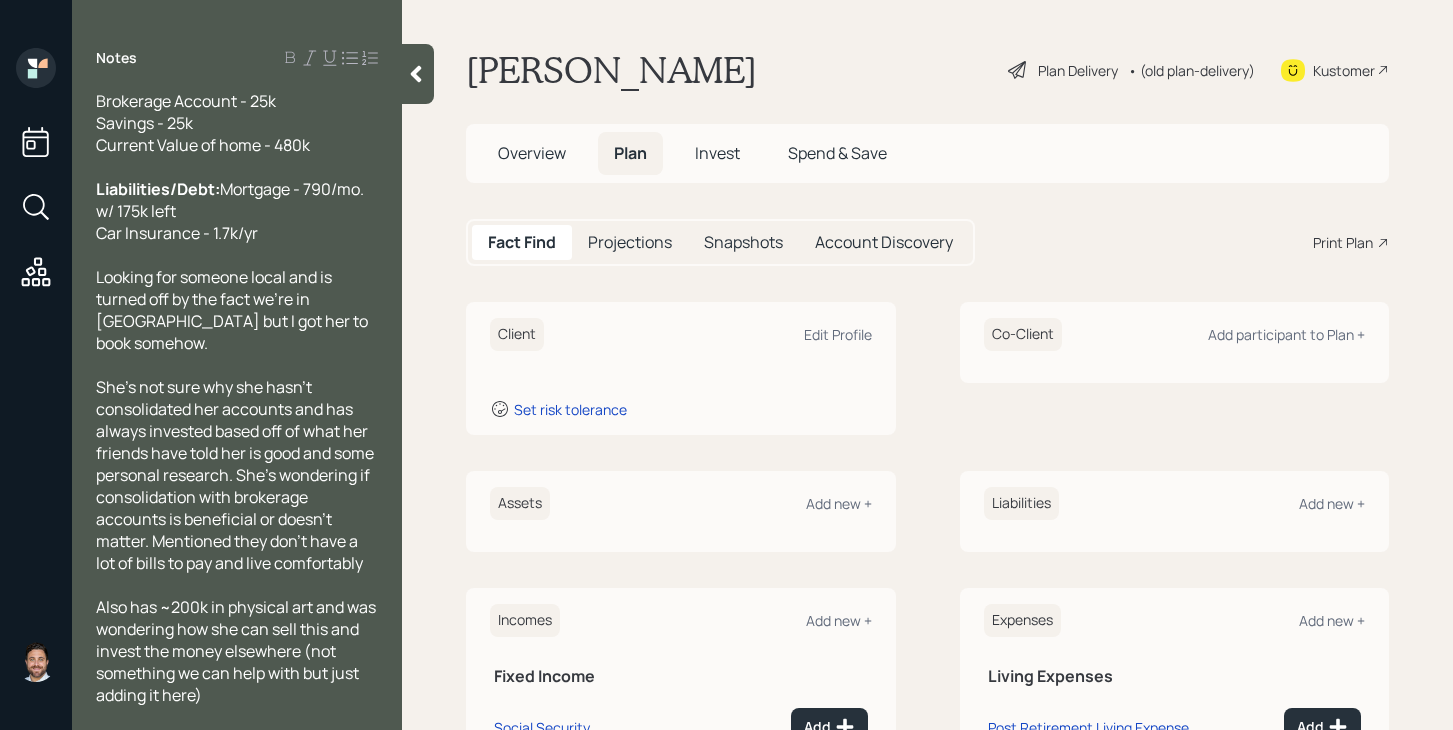click on "Overview" at bounding box center [532, 153] 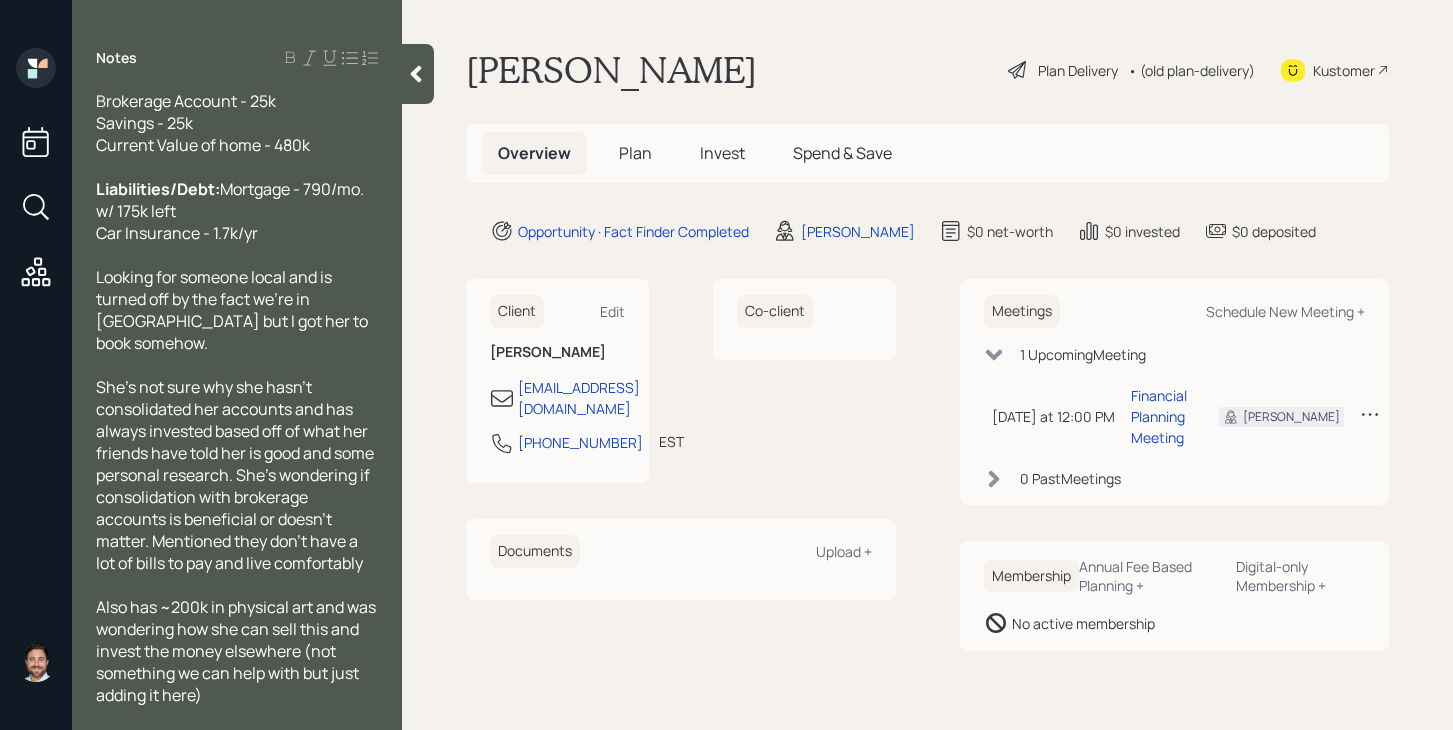 click on "Plan" at bounding box center [635, 153] 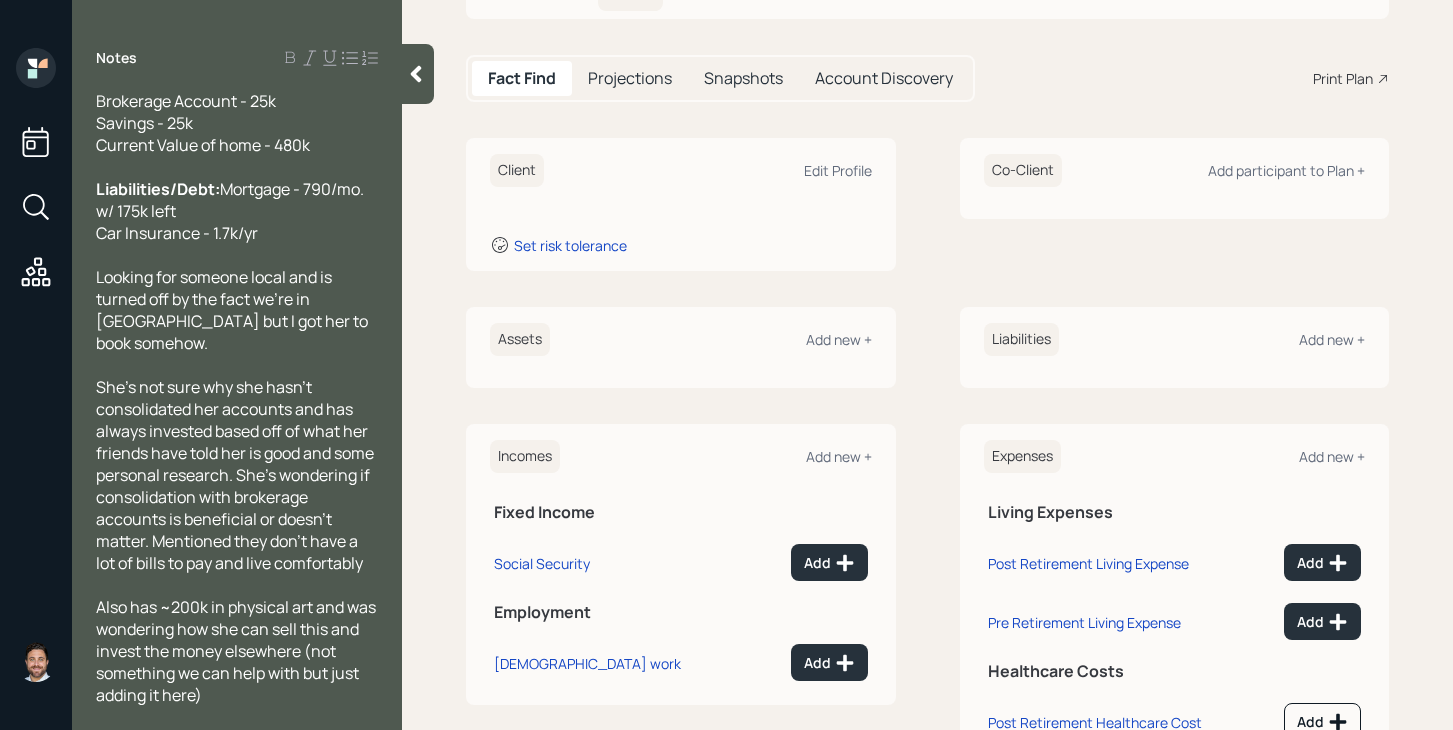 scroll, scrollTop: 163, scrollLeft: 0, axis: vertical 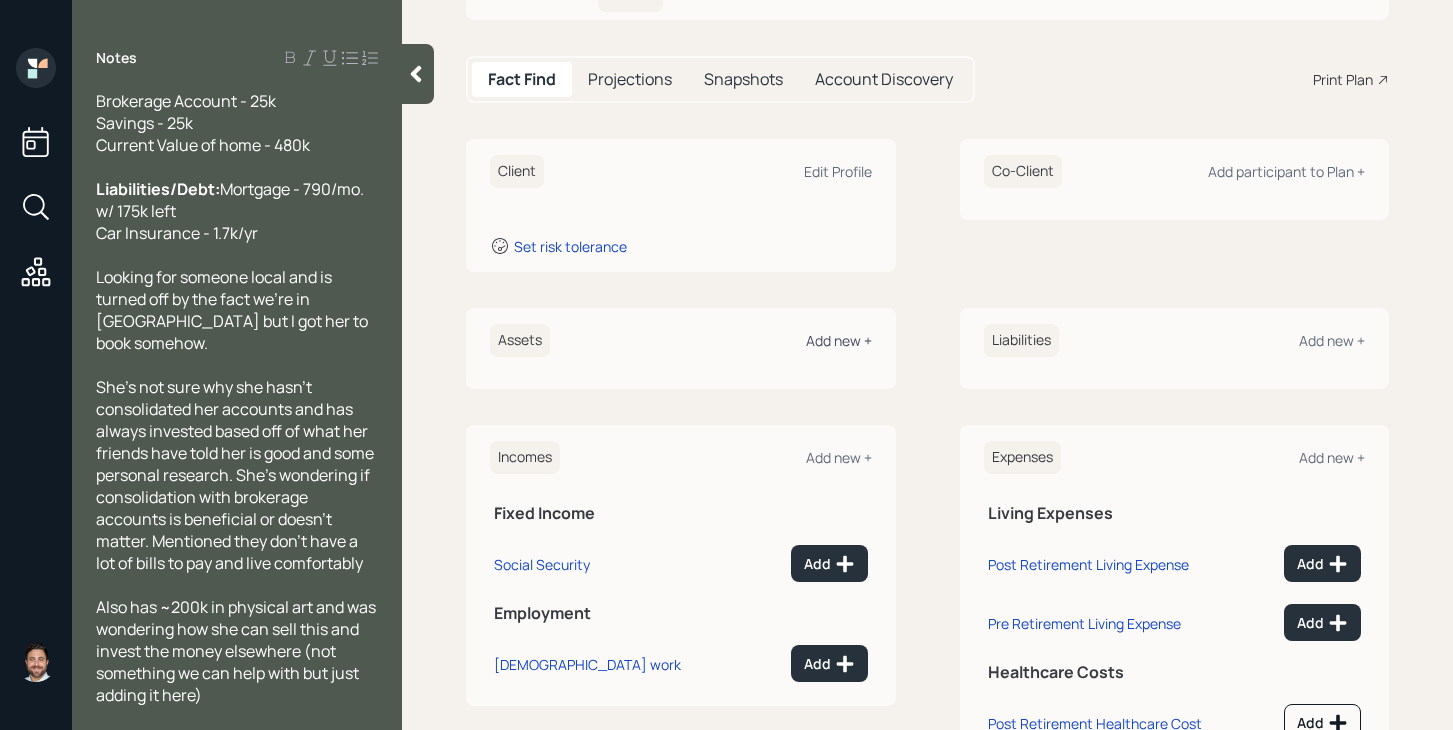 click on "Add new +" at bounding box center [839, 340] 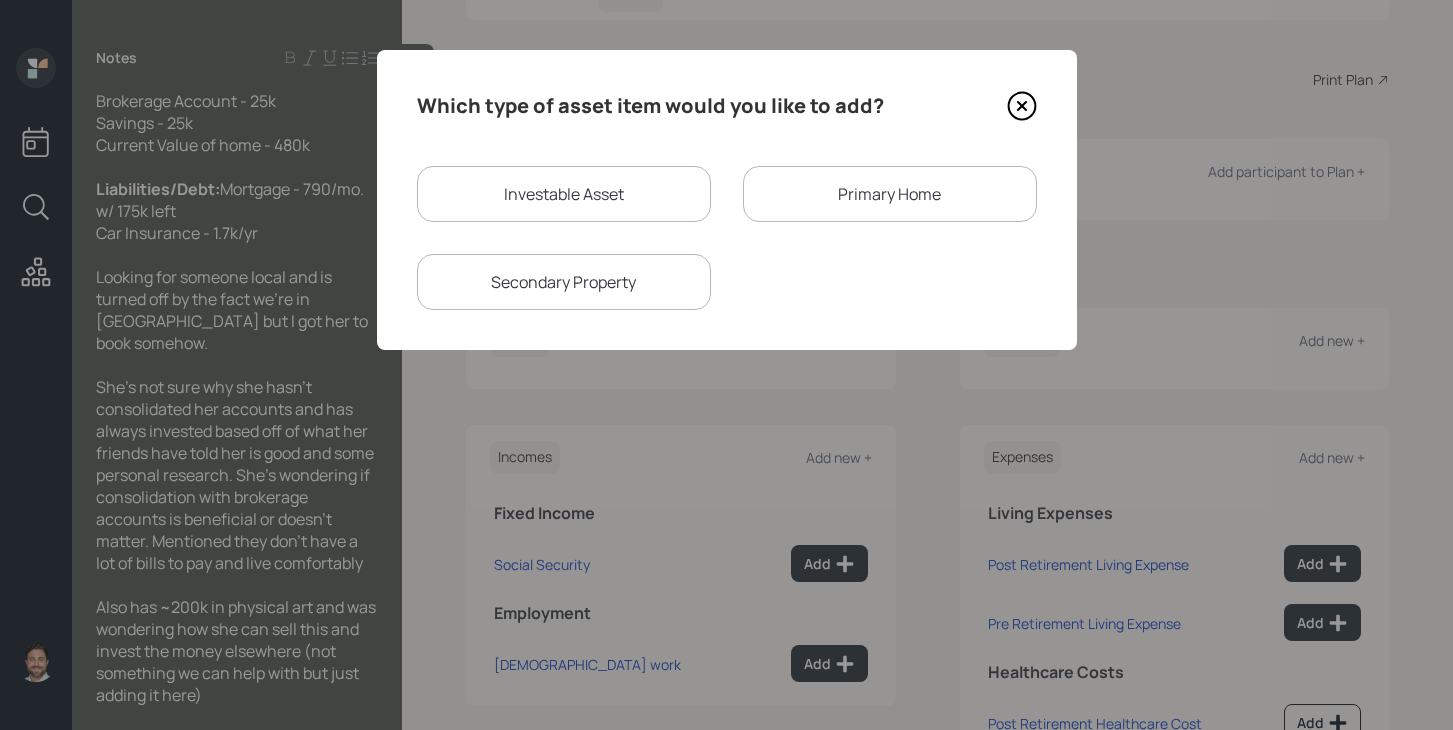 click on "Investable Asset" at bounding box center (564, 194) 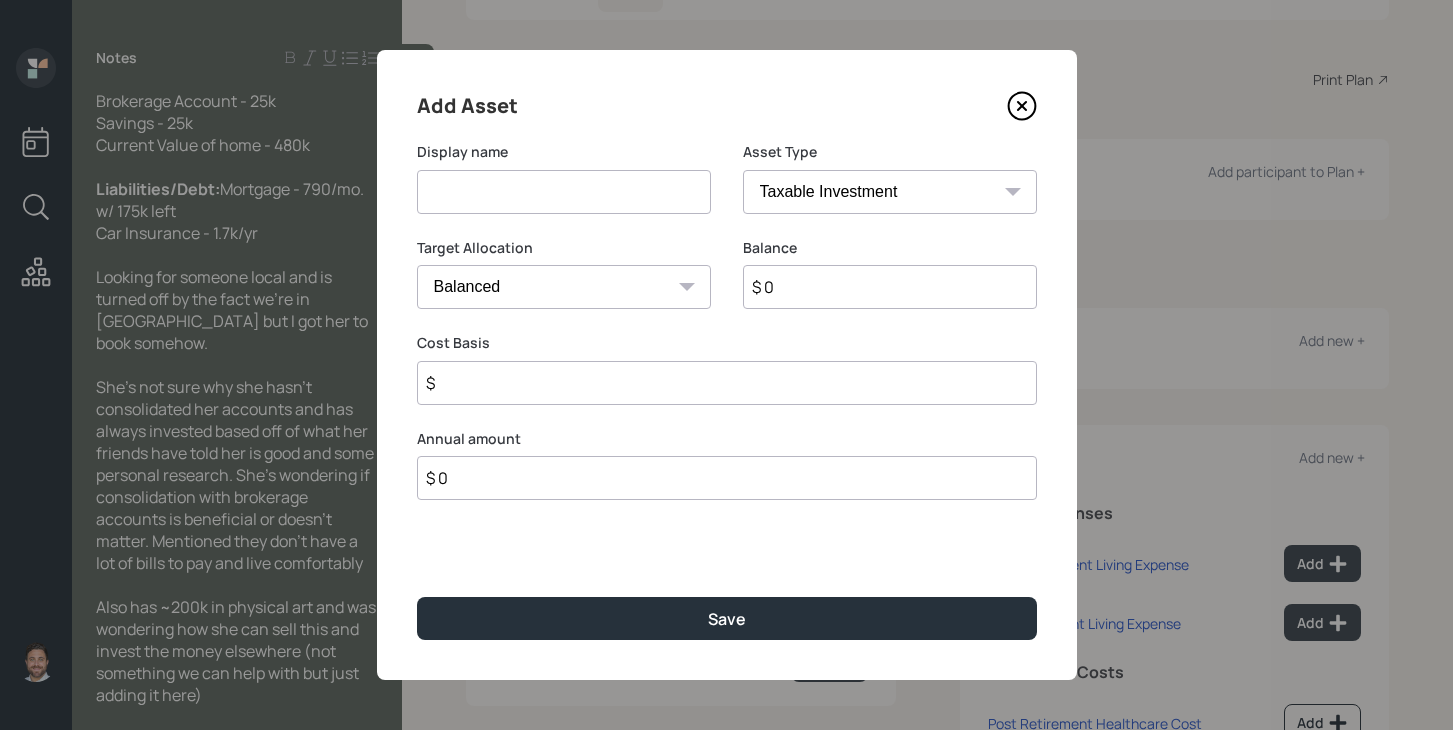 click at bounding box center [564, 192] 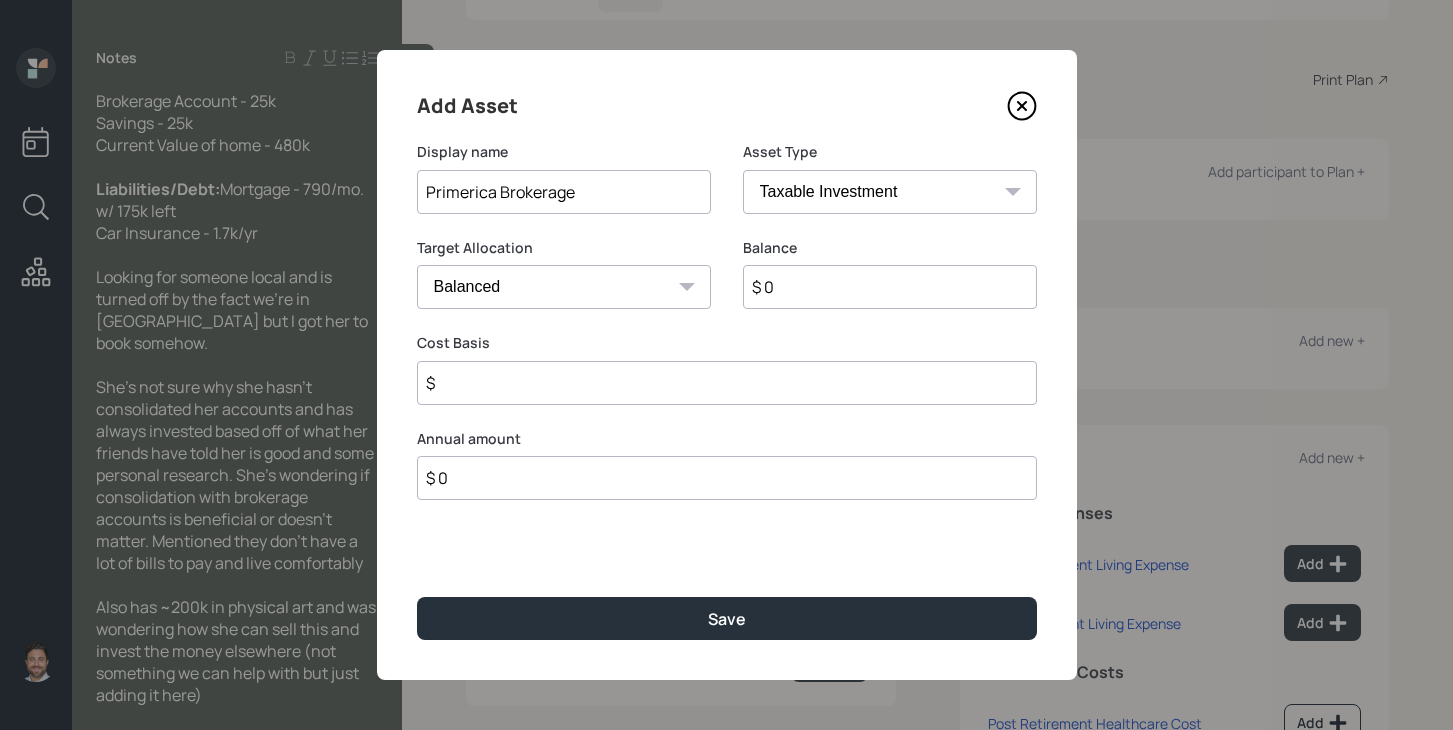 type on "Primerica Brokerage" 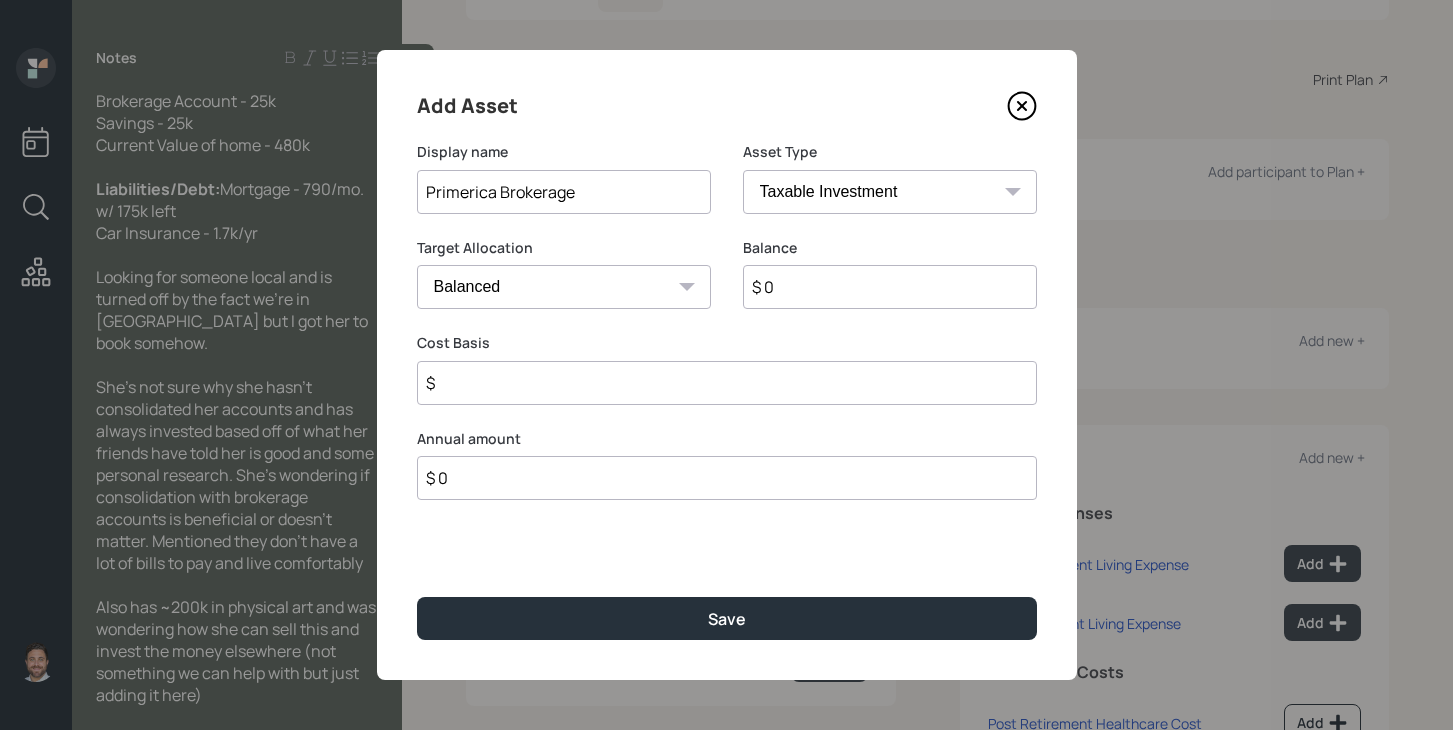 click on "SEP [PERSON_NAME] IRA 401(k) [PERSON_NAME] 401(k) 403(b) [PERSON_NAME] 403(b) 457(b) [PERSON_NAME] 457(b) Health Savings Account 529 Taxable Investment Checking / Savings Emergency Fund" at bounding box center (890, 192) 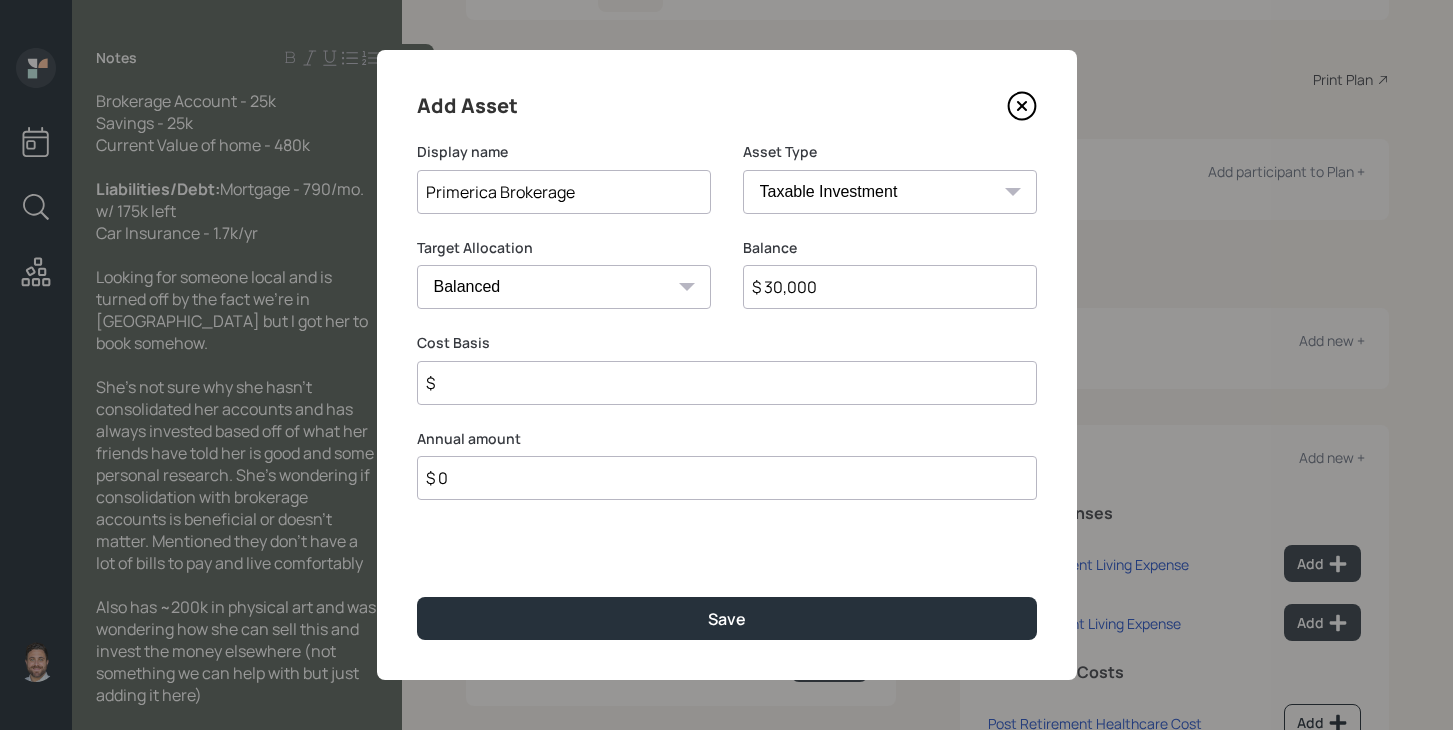 type on "$ 30,000" 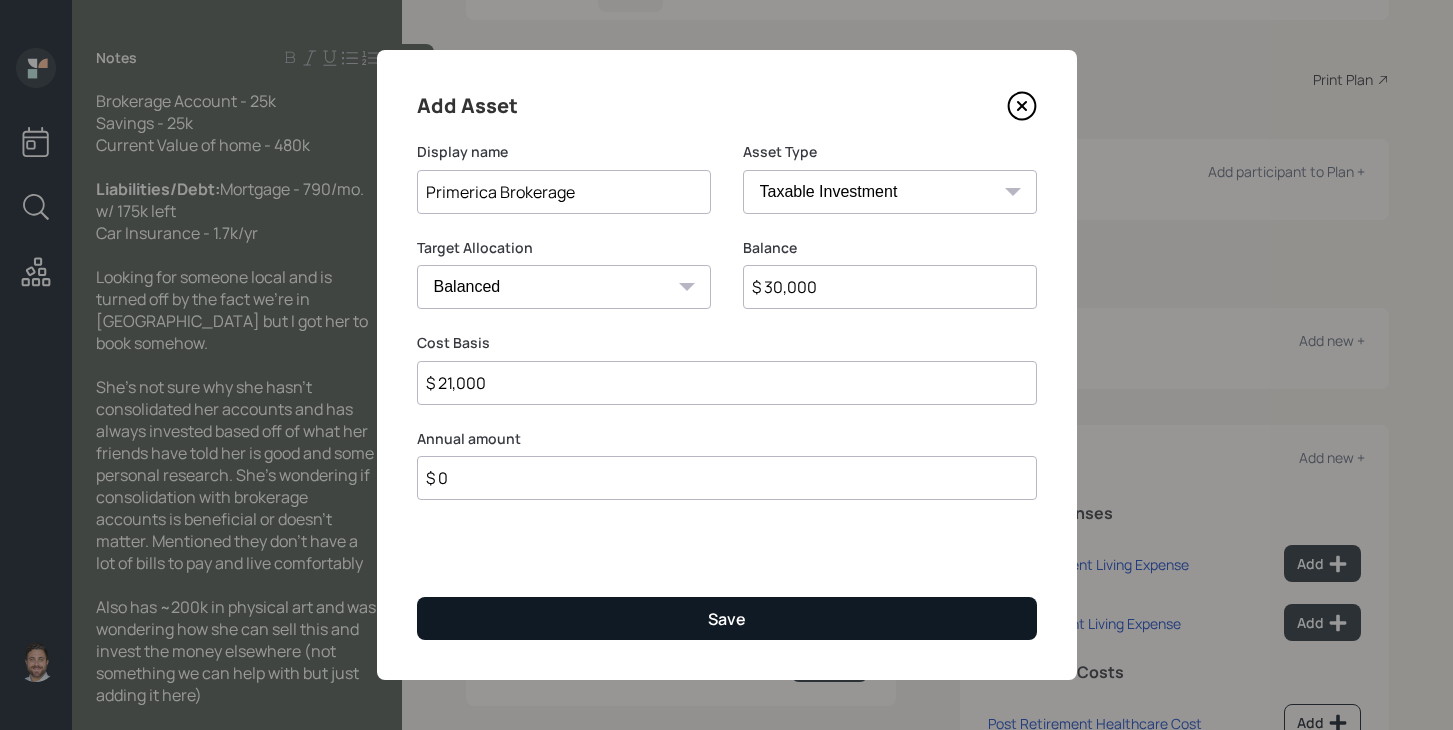 type on "$ 21,000" 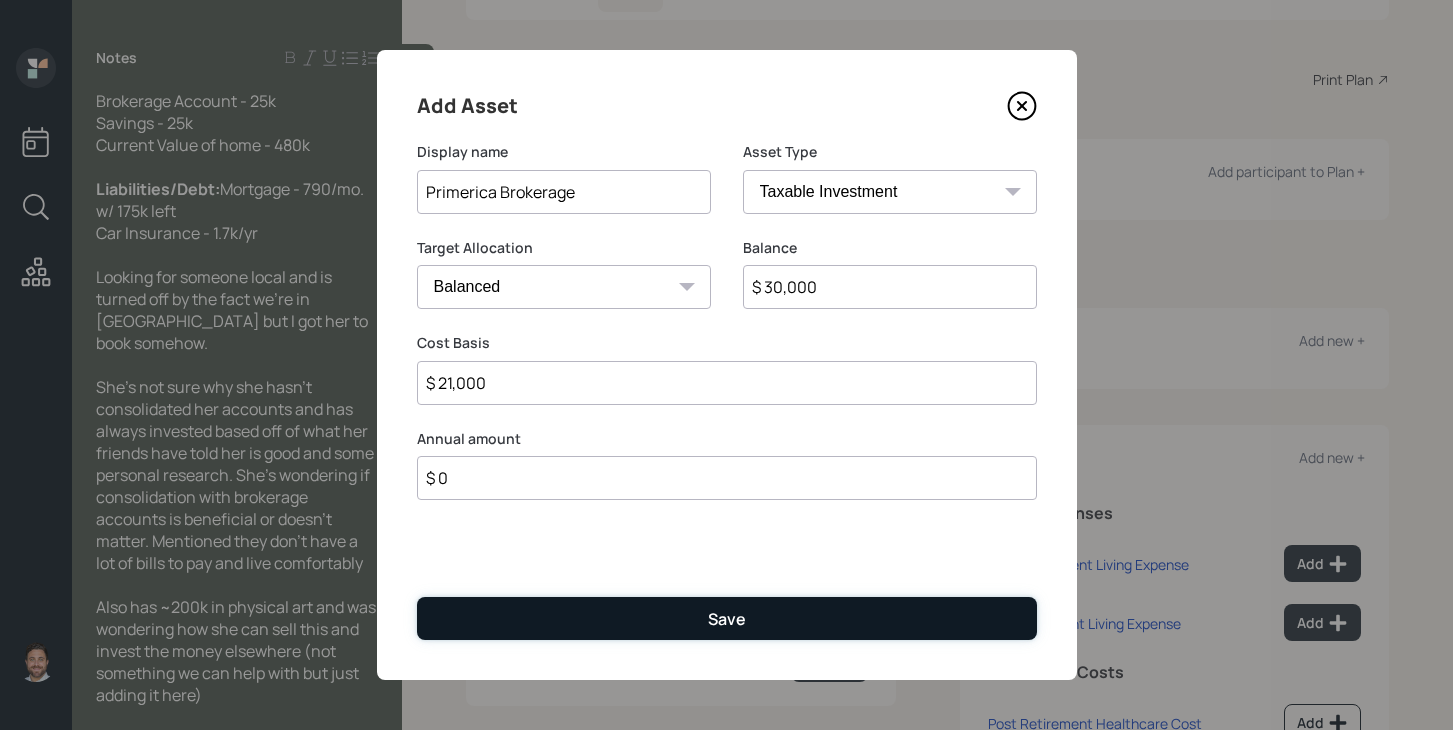 click on "Save" at bounding box center (727, 619) 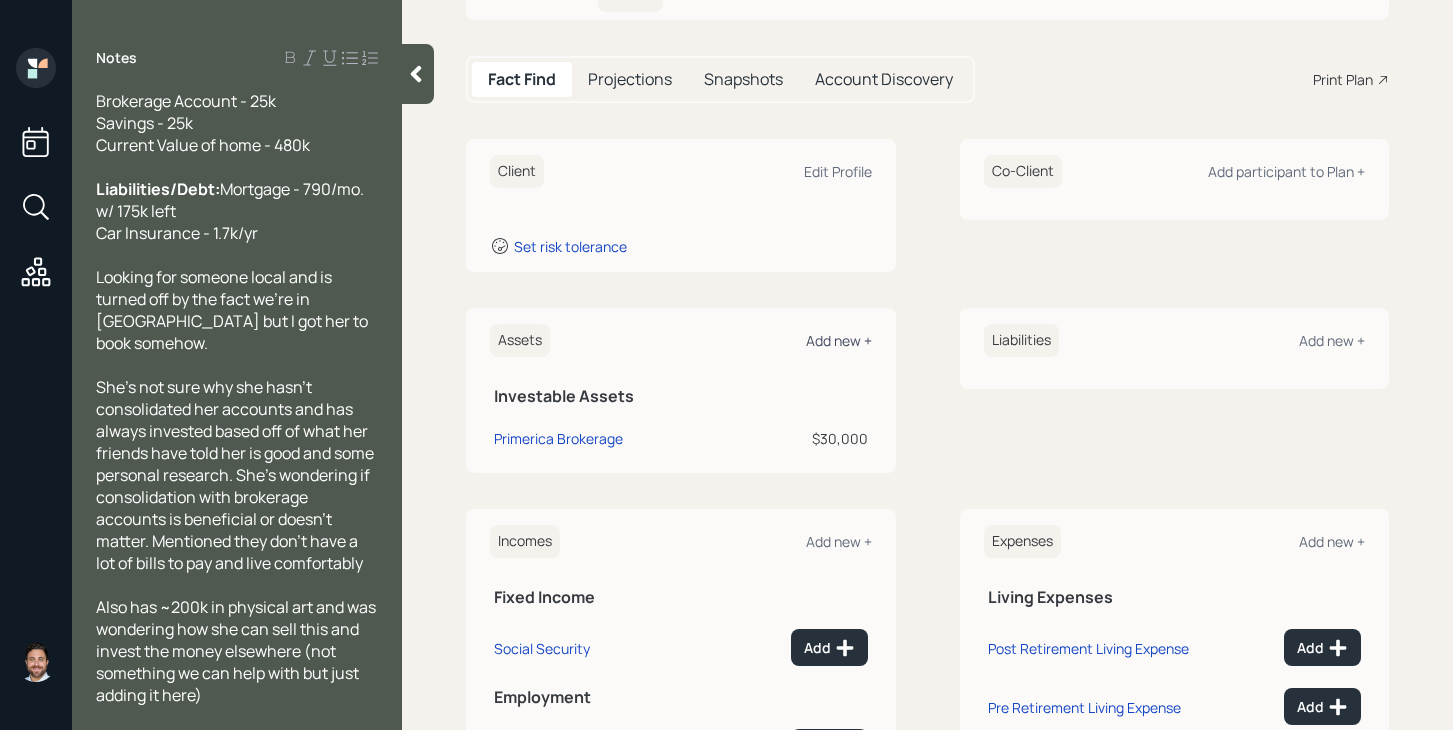 click on "Add new +" at bounding box center (839, 340) 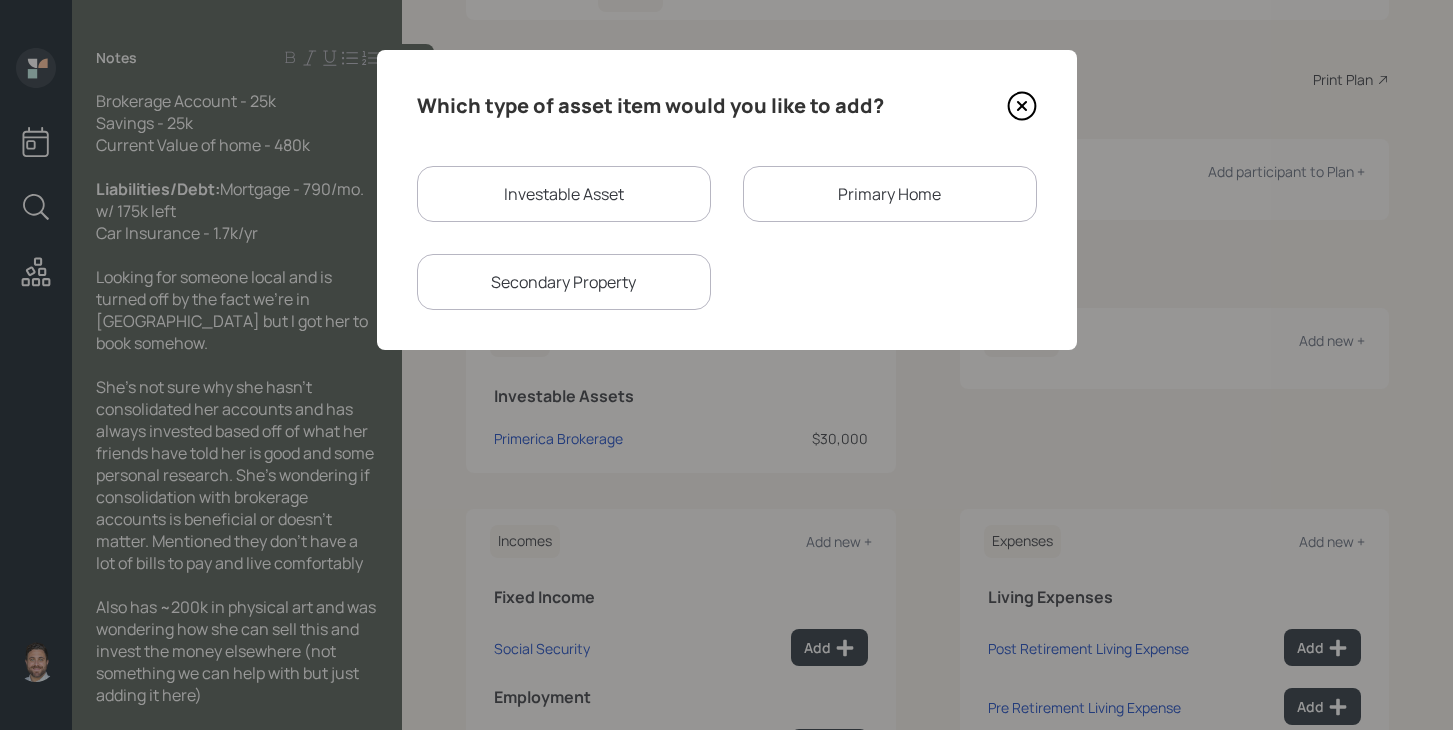 click on "Investable Asset" at bounding box center [564, 194] 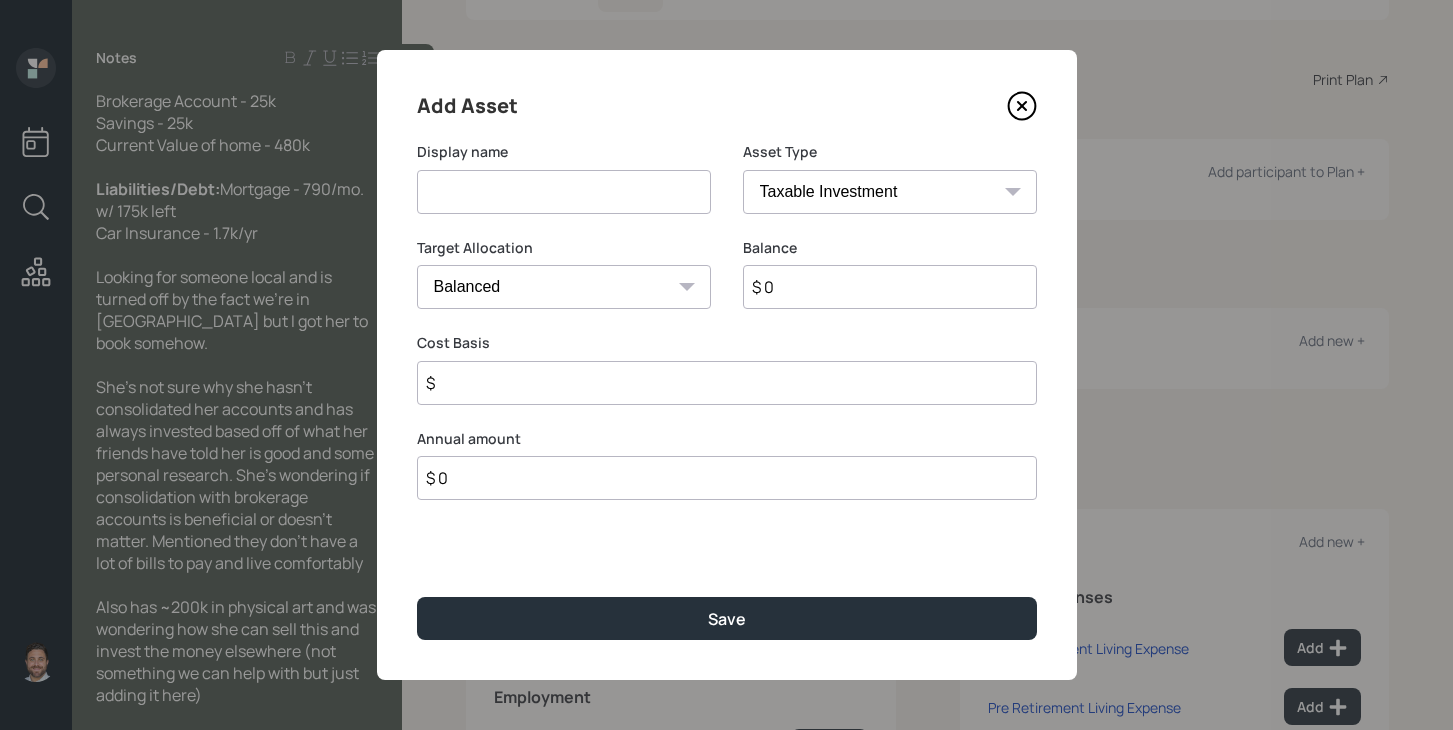 click at bounding box center [564, 192] 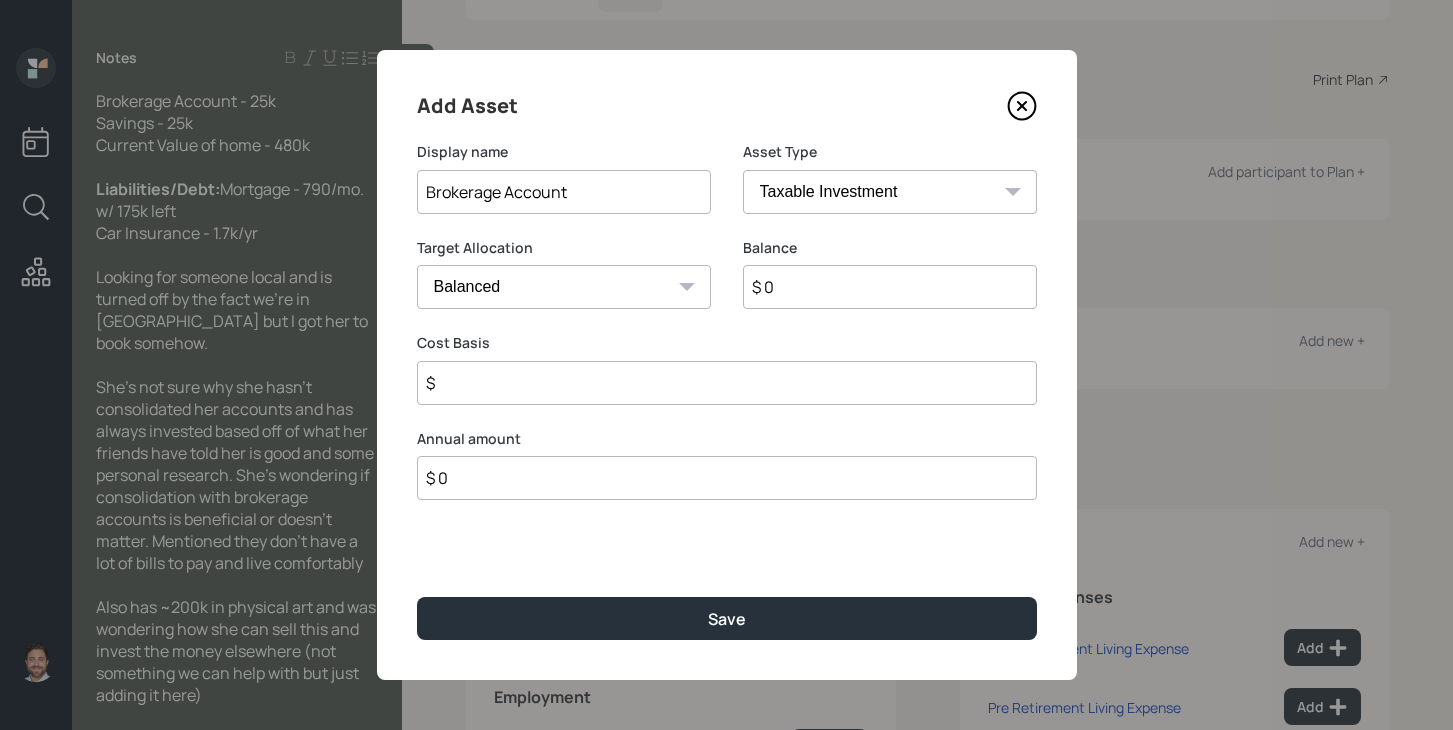 type on "Brokerage Account" 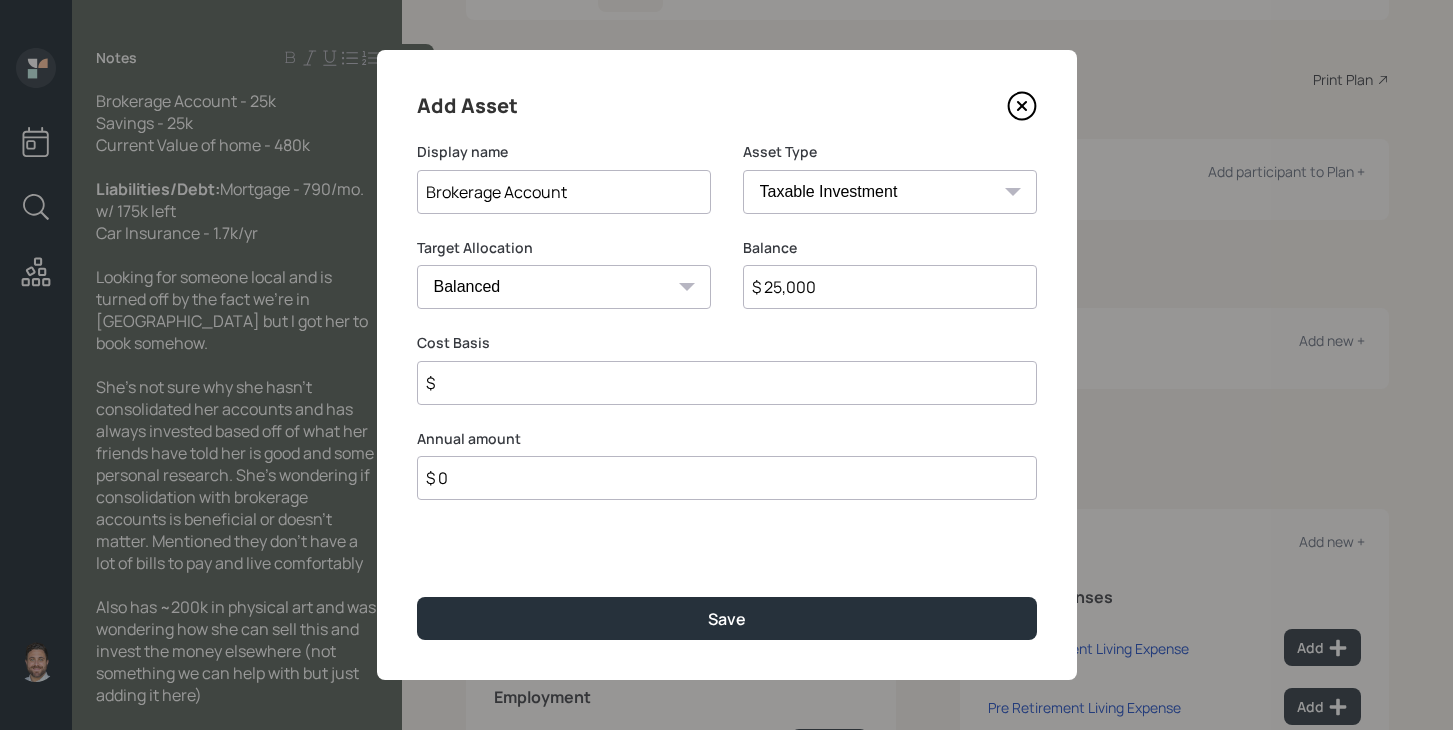 type on "$ 25,000" 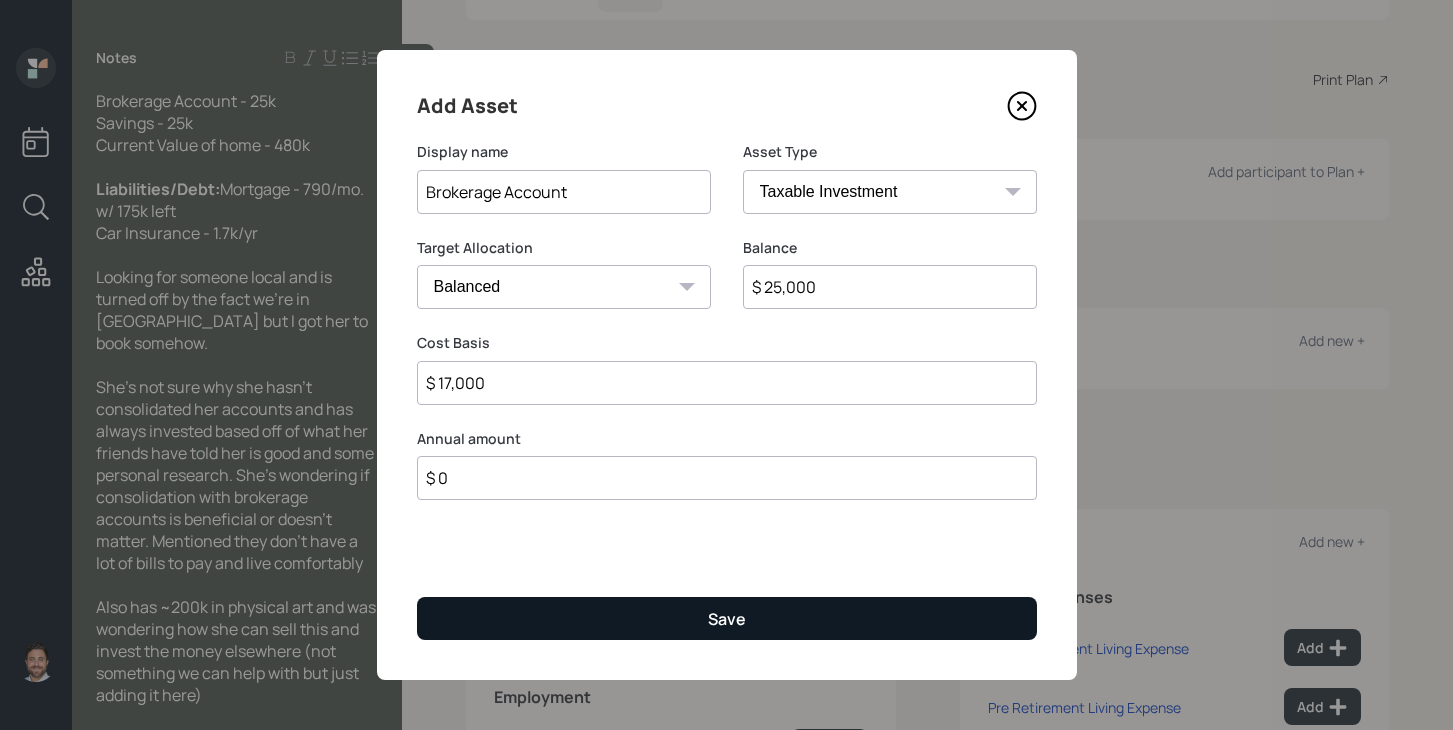 type on "$ 17,000" 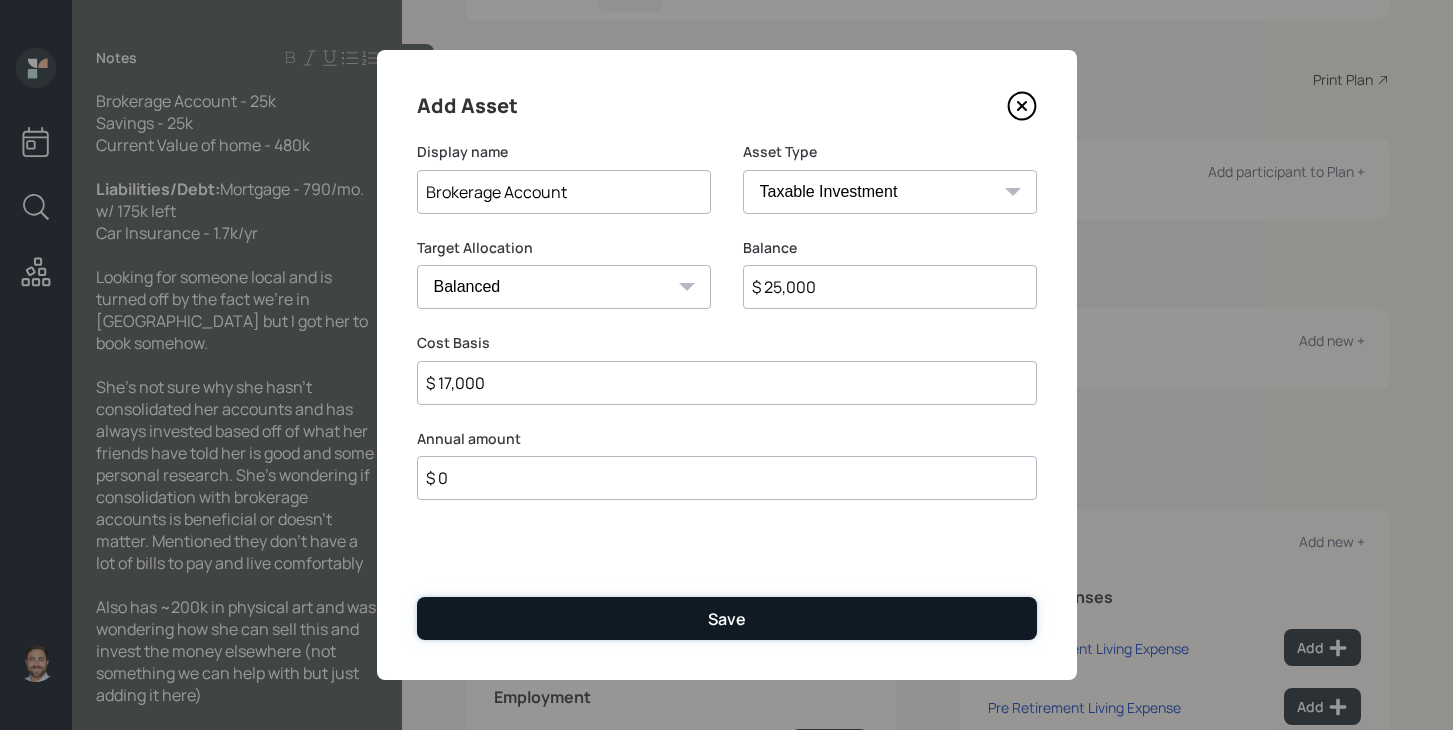 click on "Save" at bounding box center [727, 618] 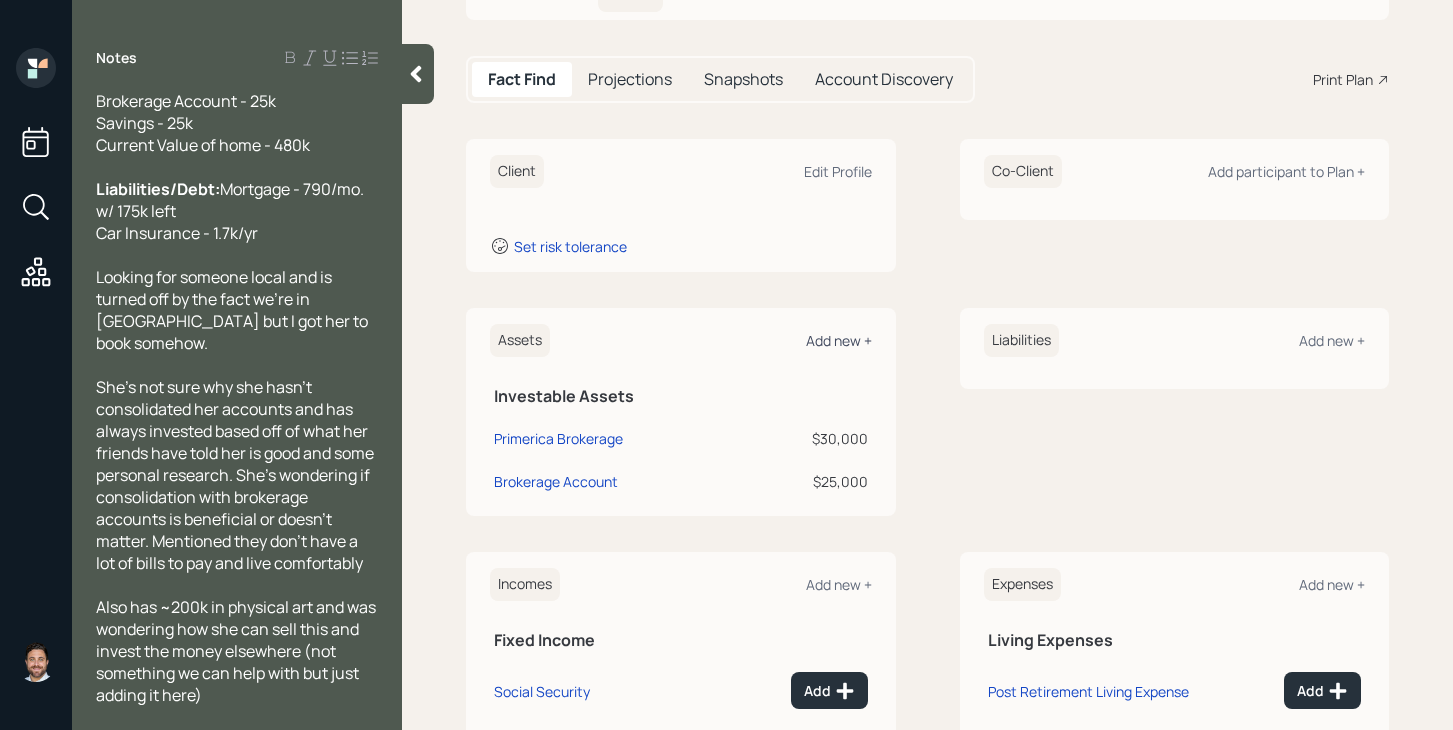 click on "Add new +" at bounding box center [839, 340] 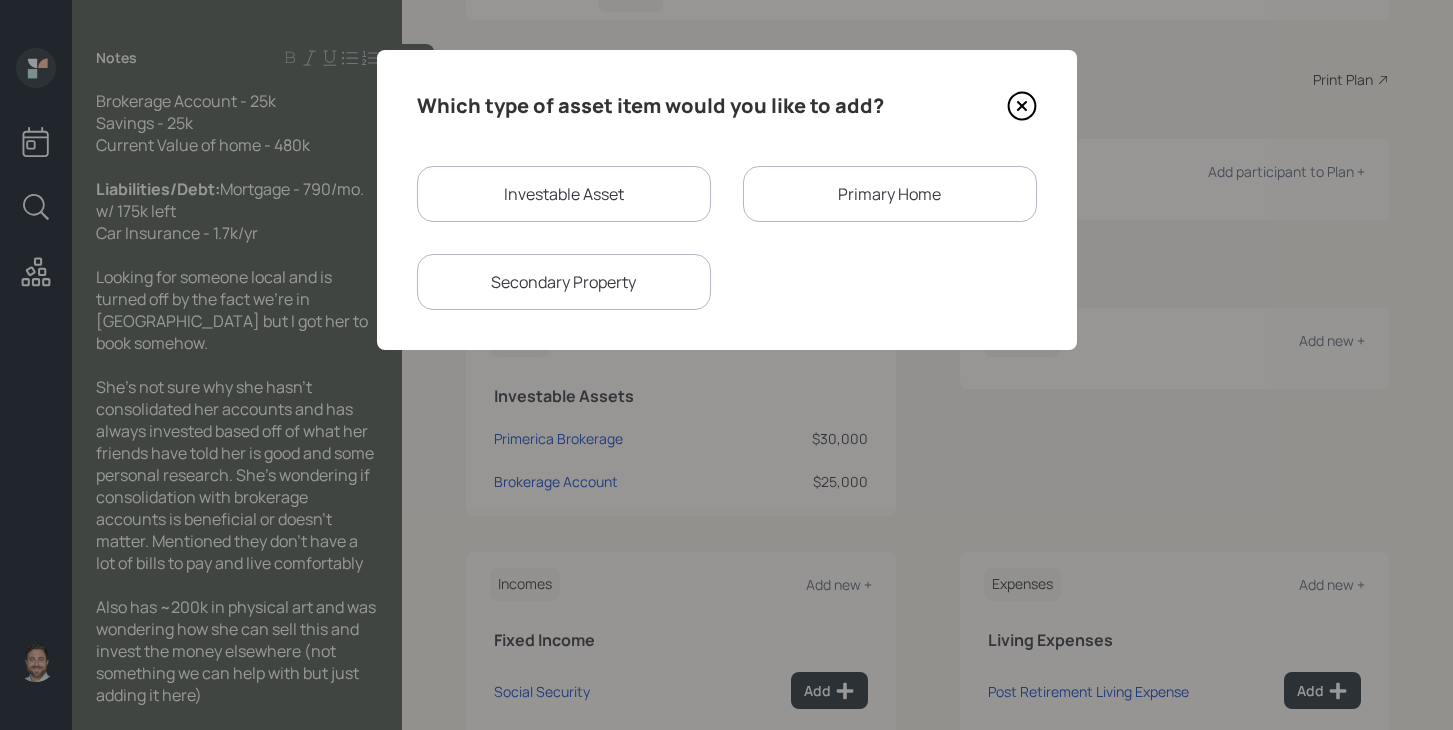 click on "Investable Asset" at bounding box center [564, 194] 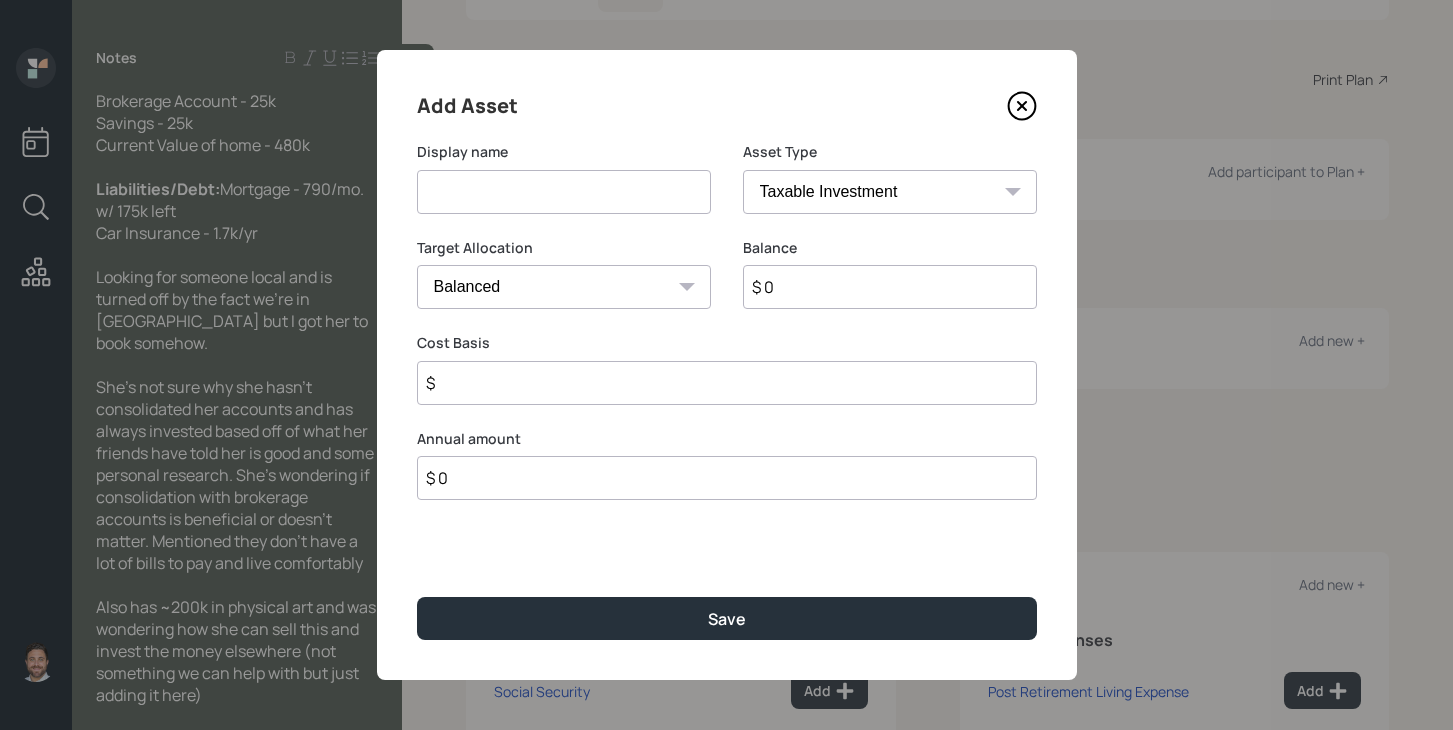 click at bounding box center [564, 192] 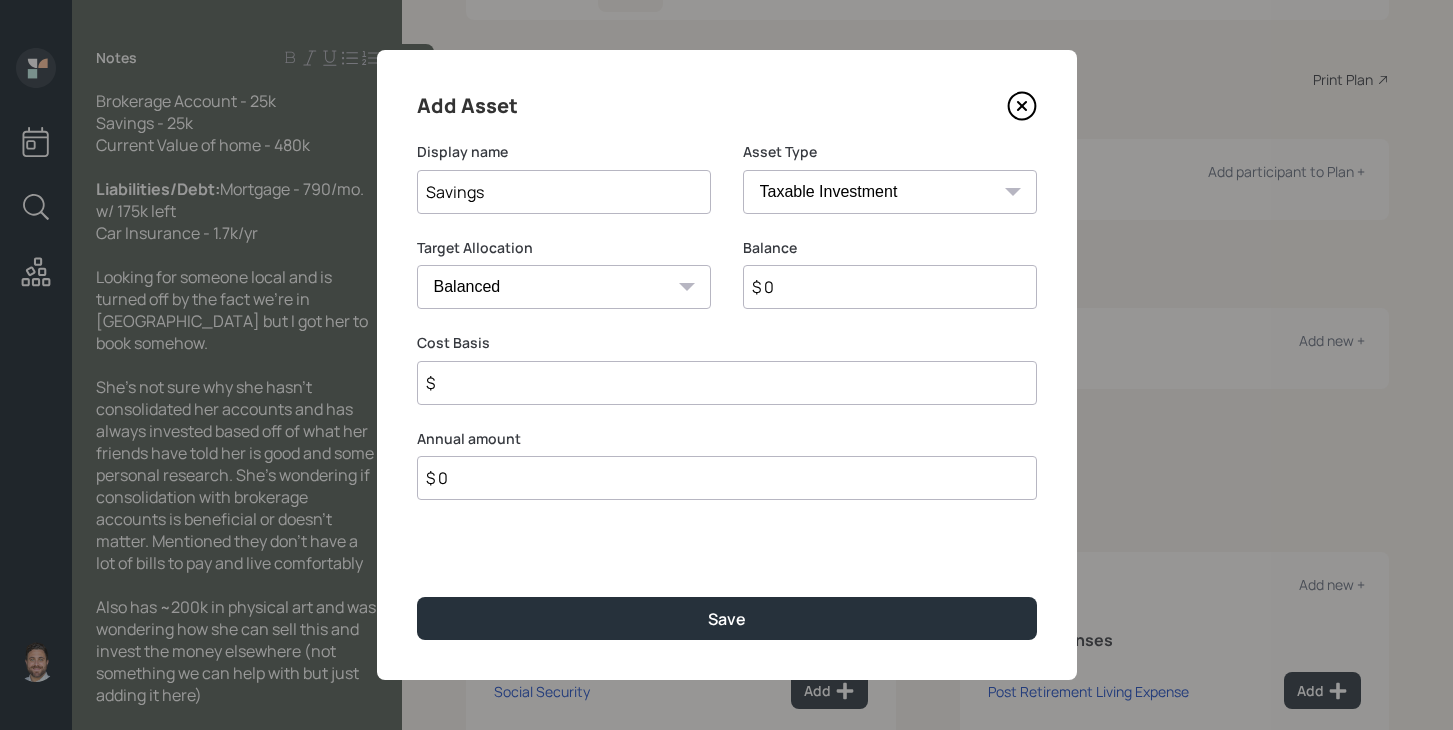 type on "Savings" 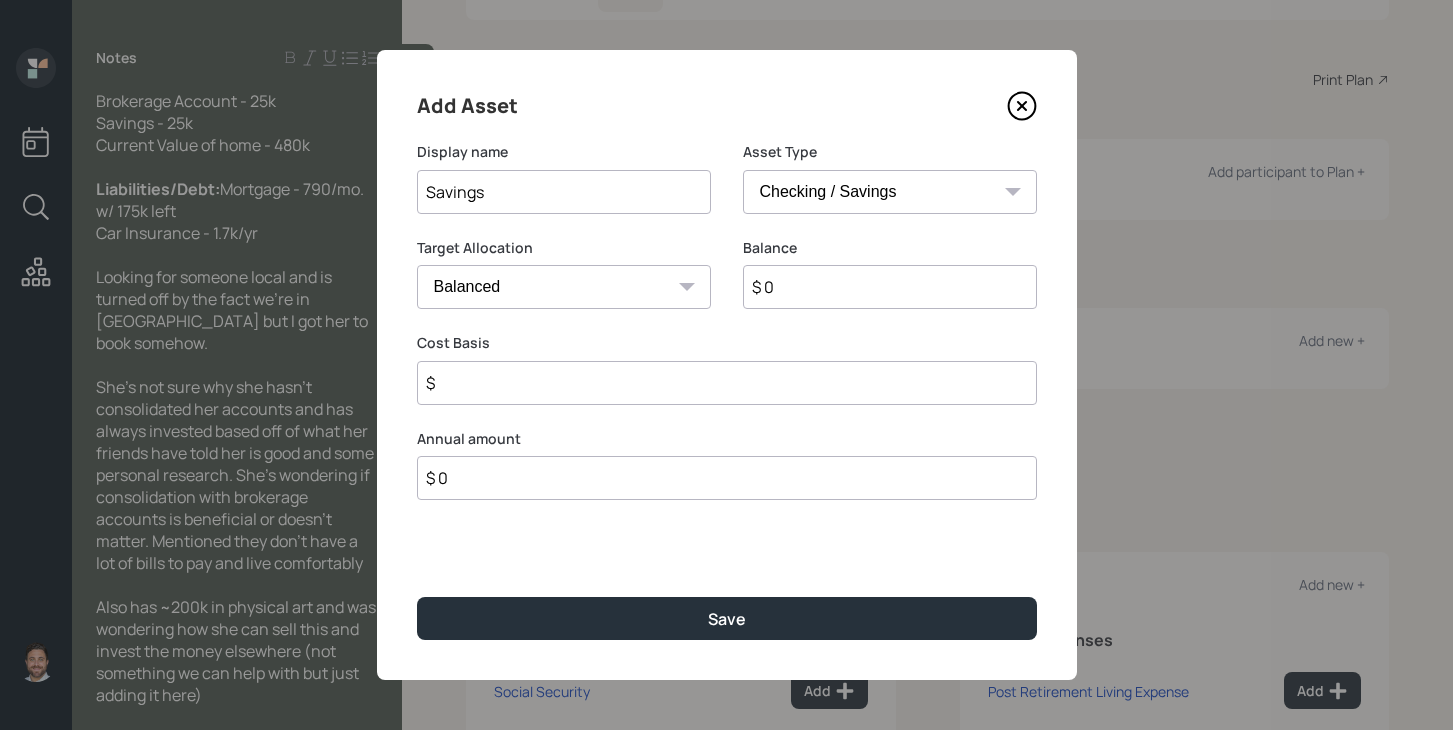 type on "$" 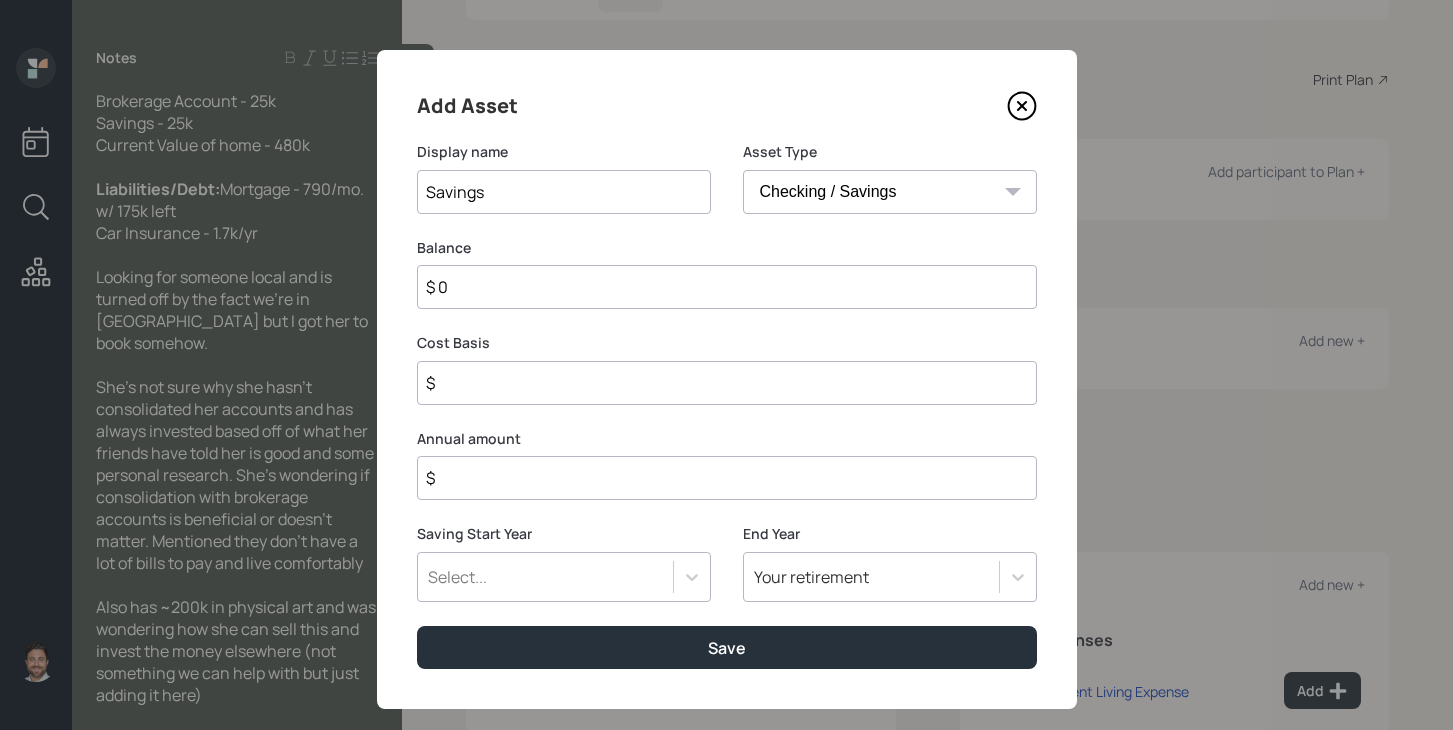 click on "$ 0" at bounding box center [727, 287] 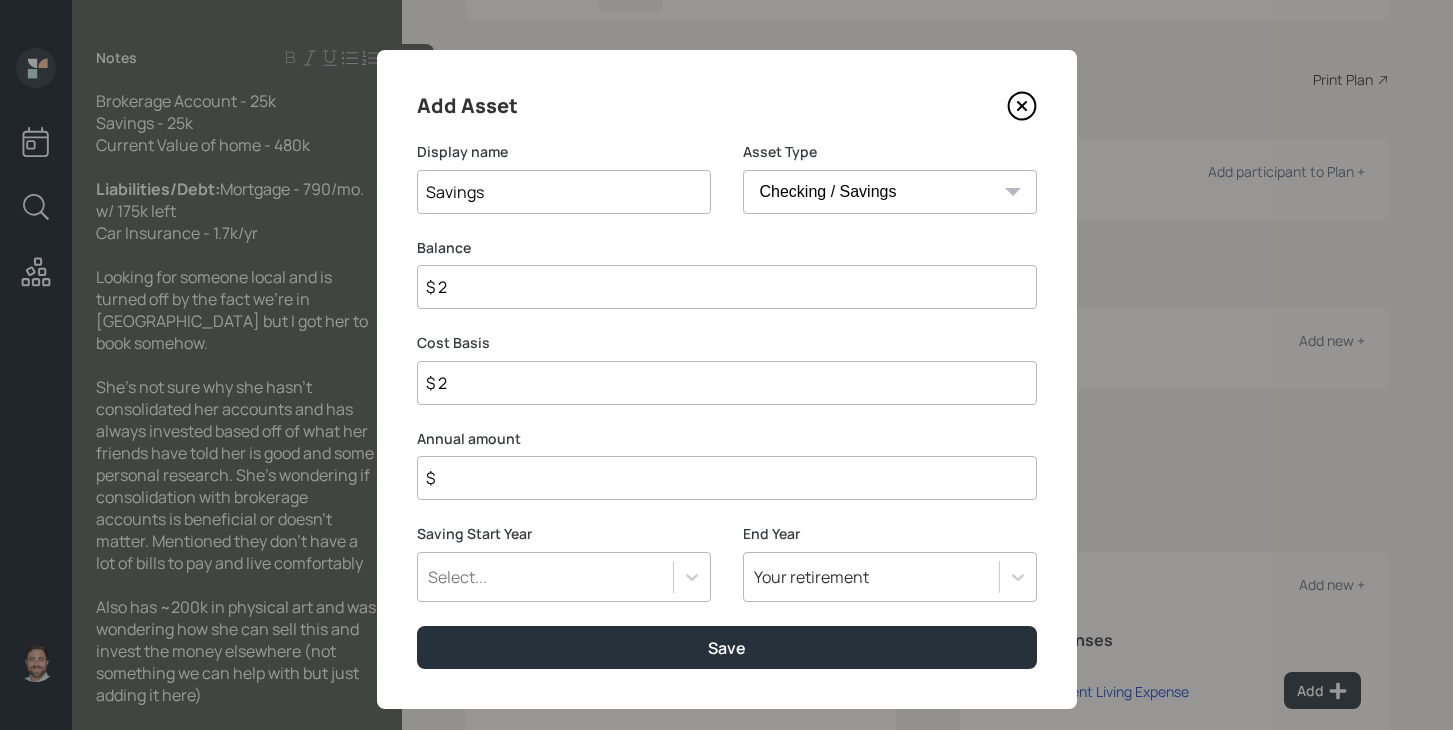 type on "$ 25" 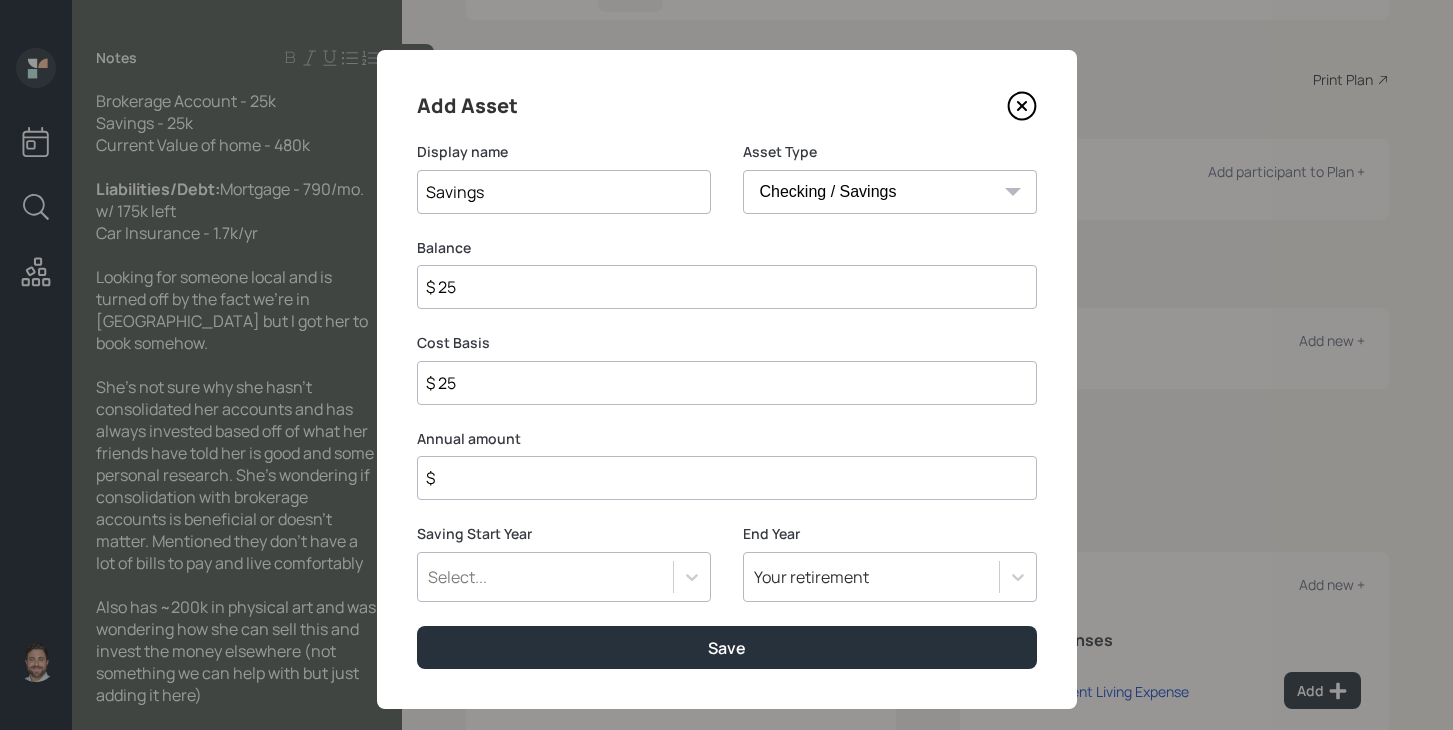 type on "$ 250" 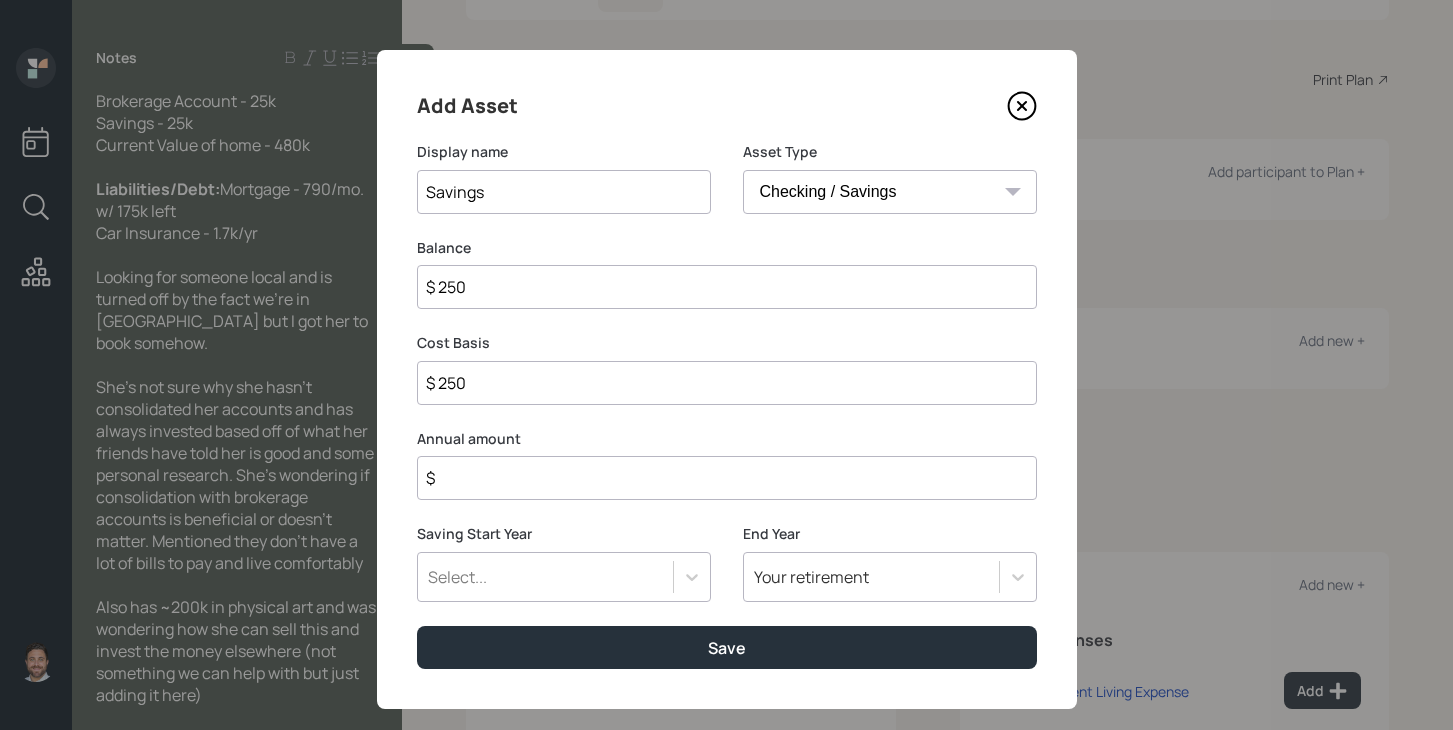 type on "$ 2,500" 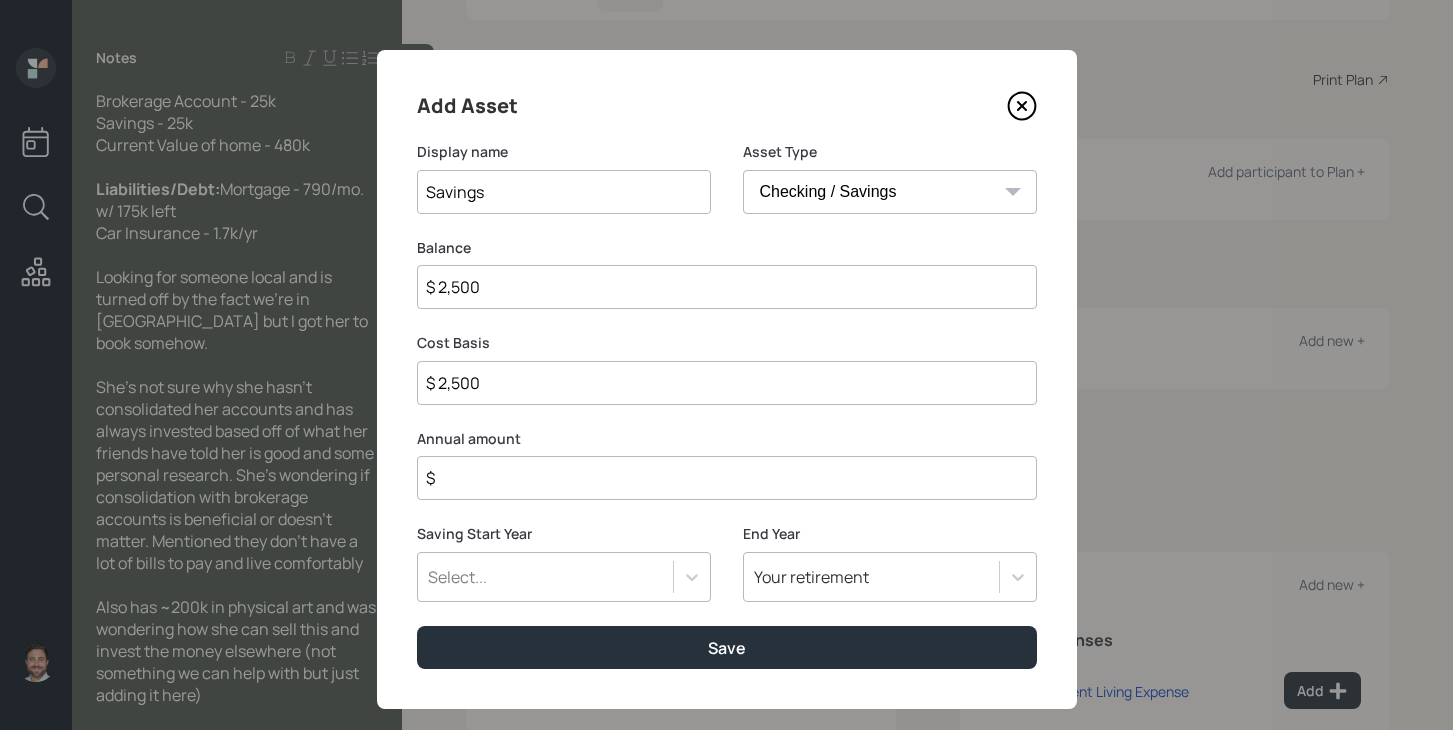 type on "$ 25,000" 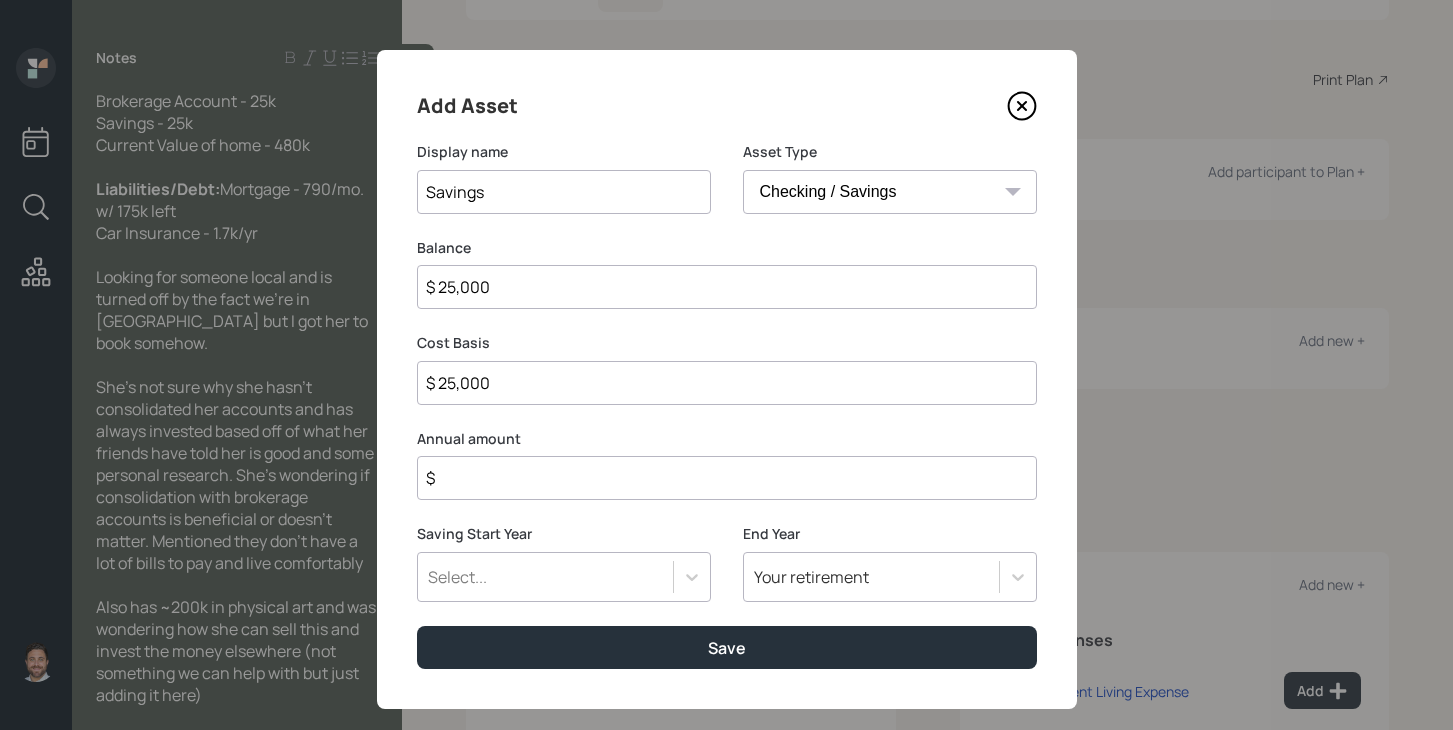 type on "$ 25,000" 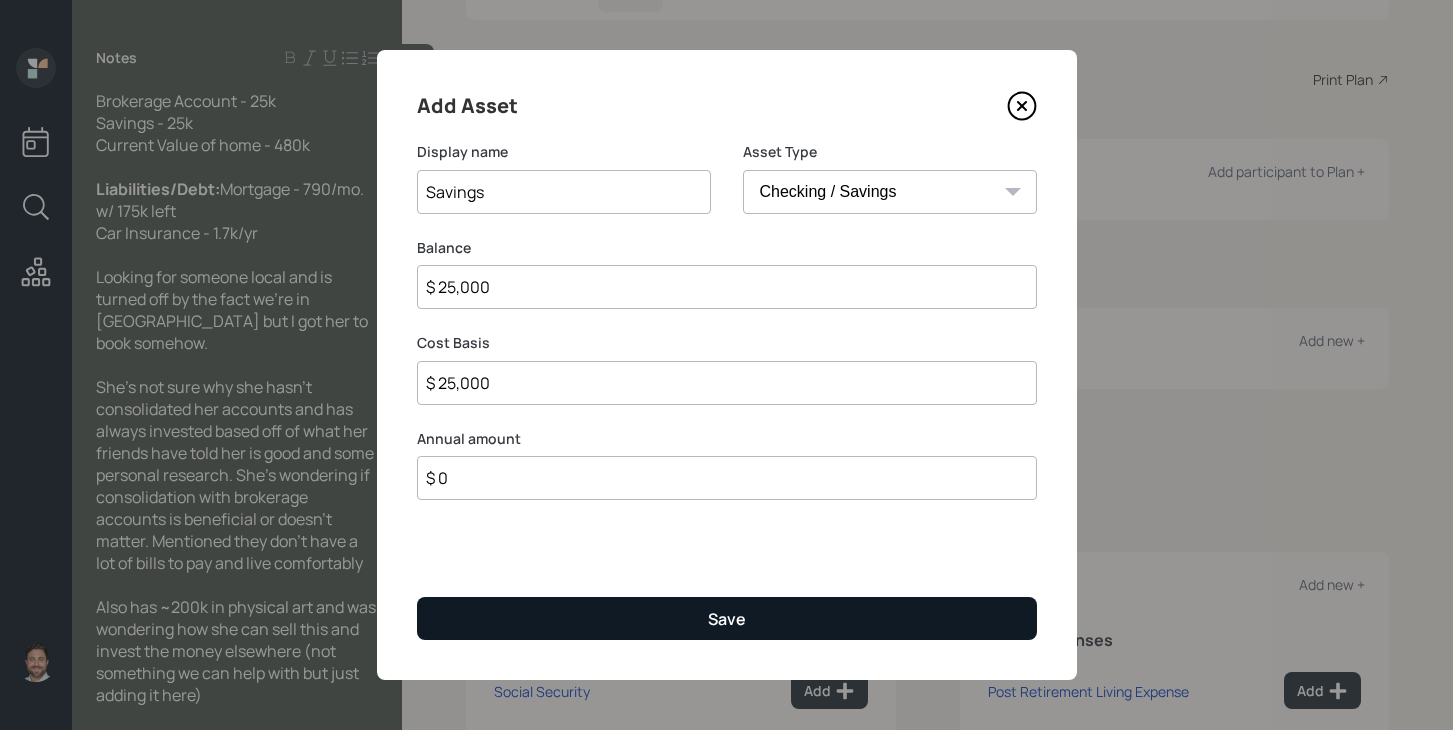 type on "$ 0" 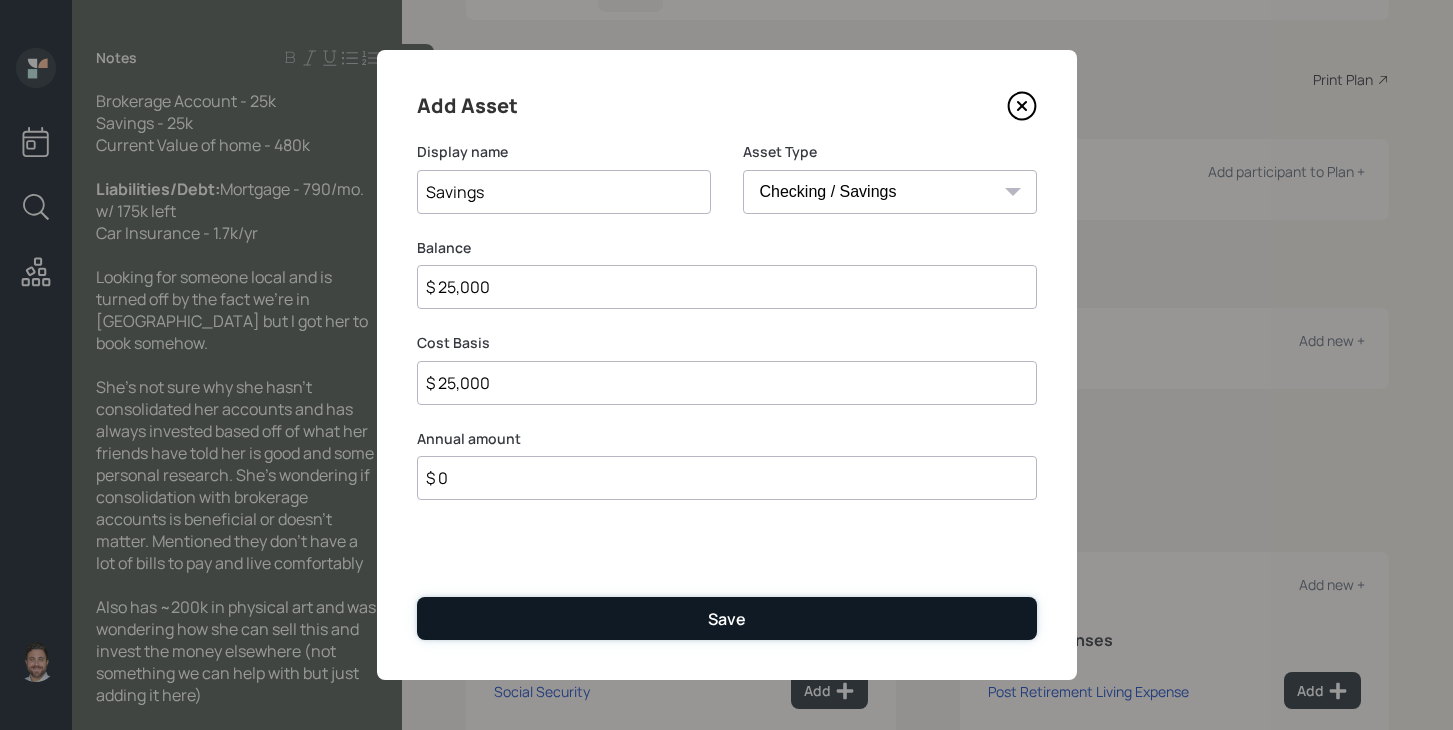 click on "Save" at bounding box center [727, 618] 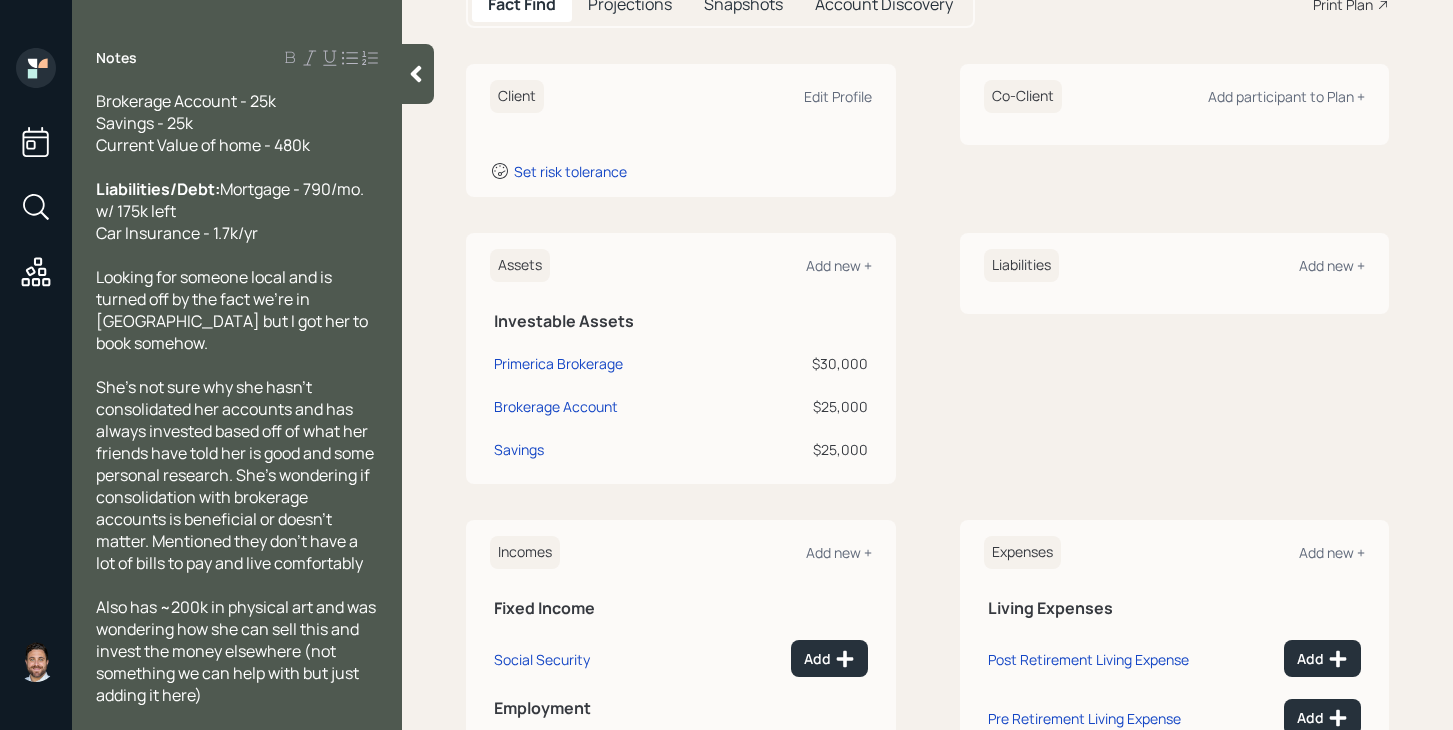 scroll, scrollTop: 253, scrollLeft: 0, axis: vertical 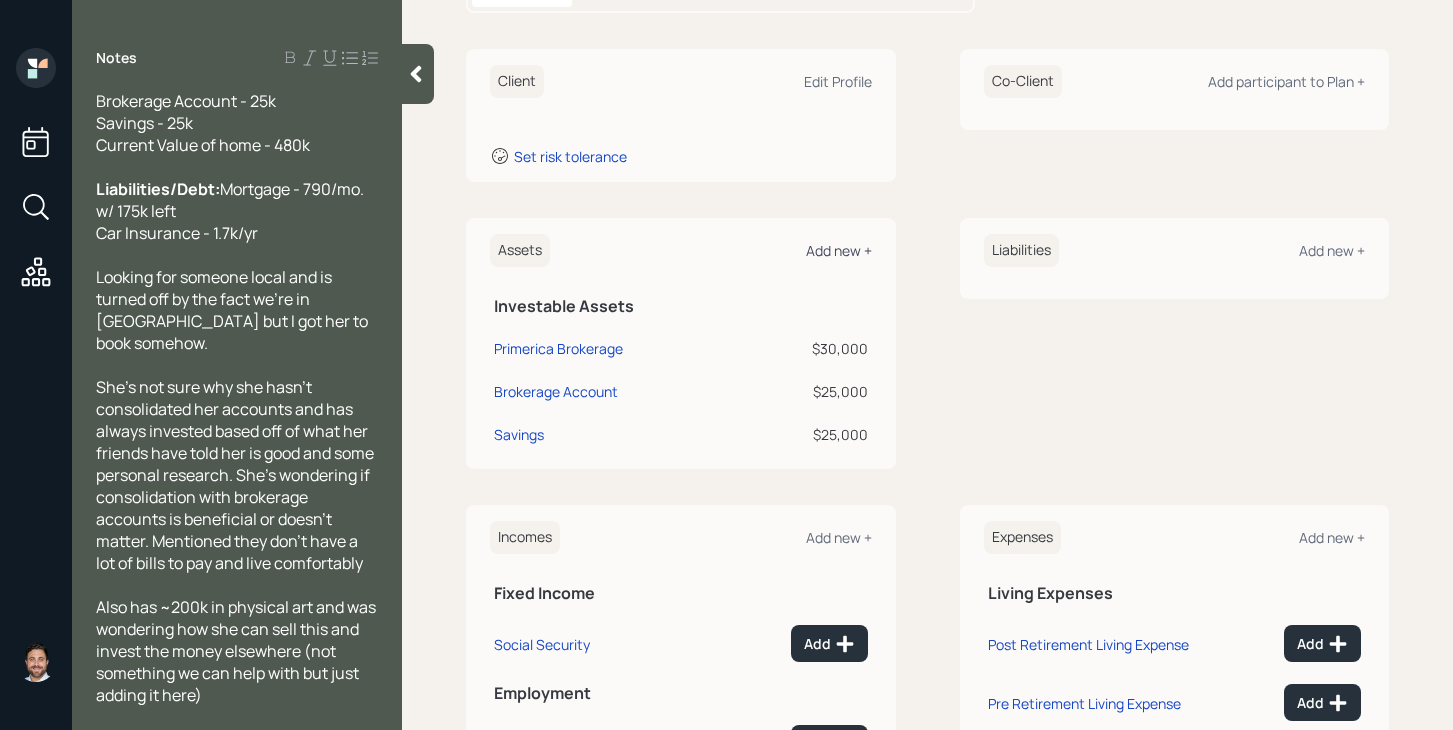 click on "Add new +" at bounding box center (839, 250) 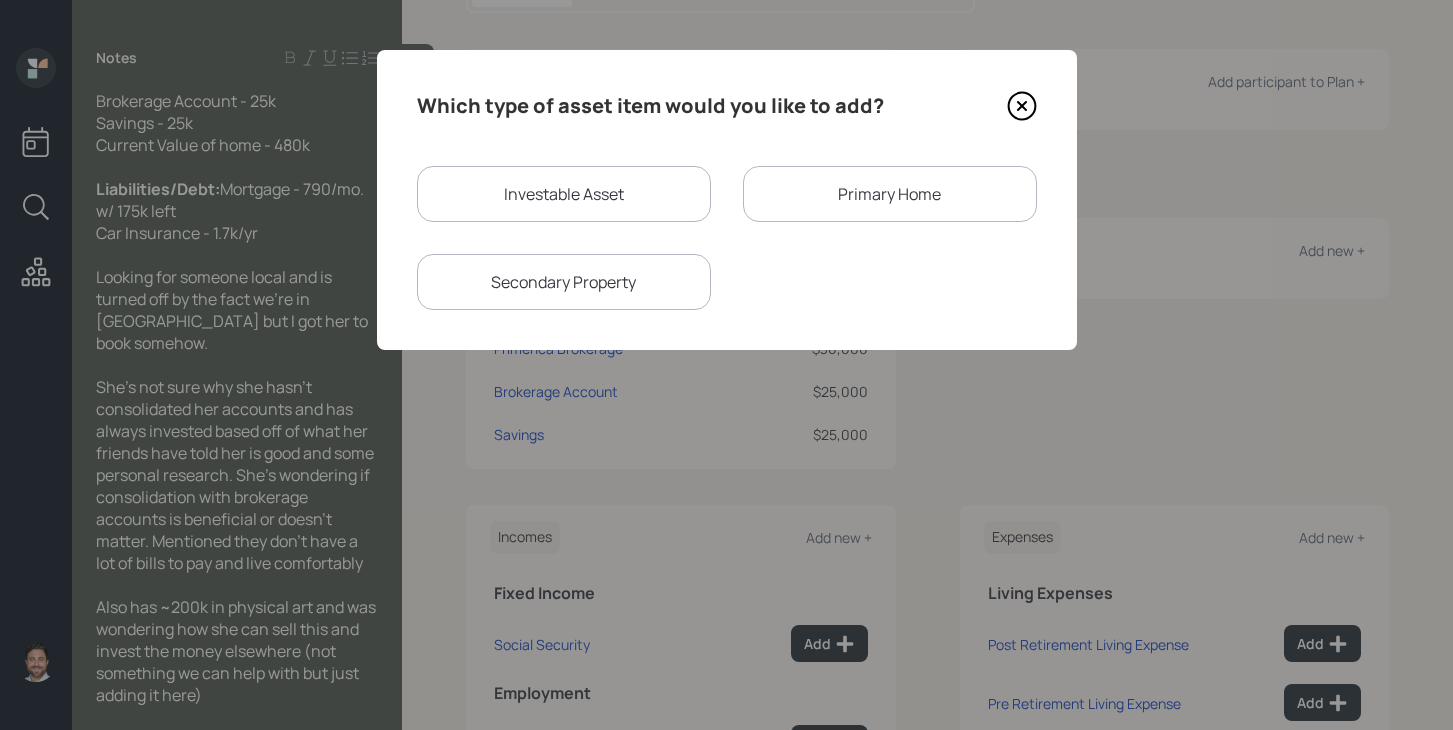 click on "Primary Home" at bounding box center (890, 194) 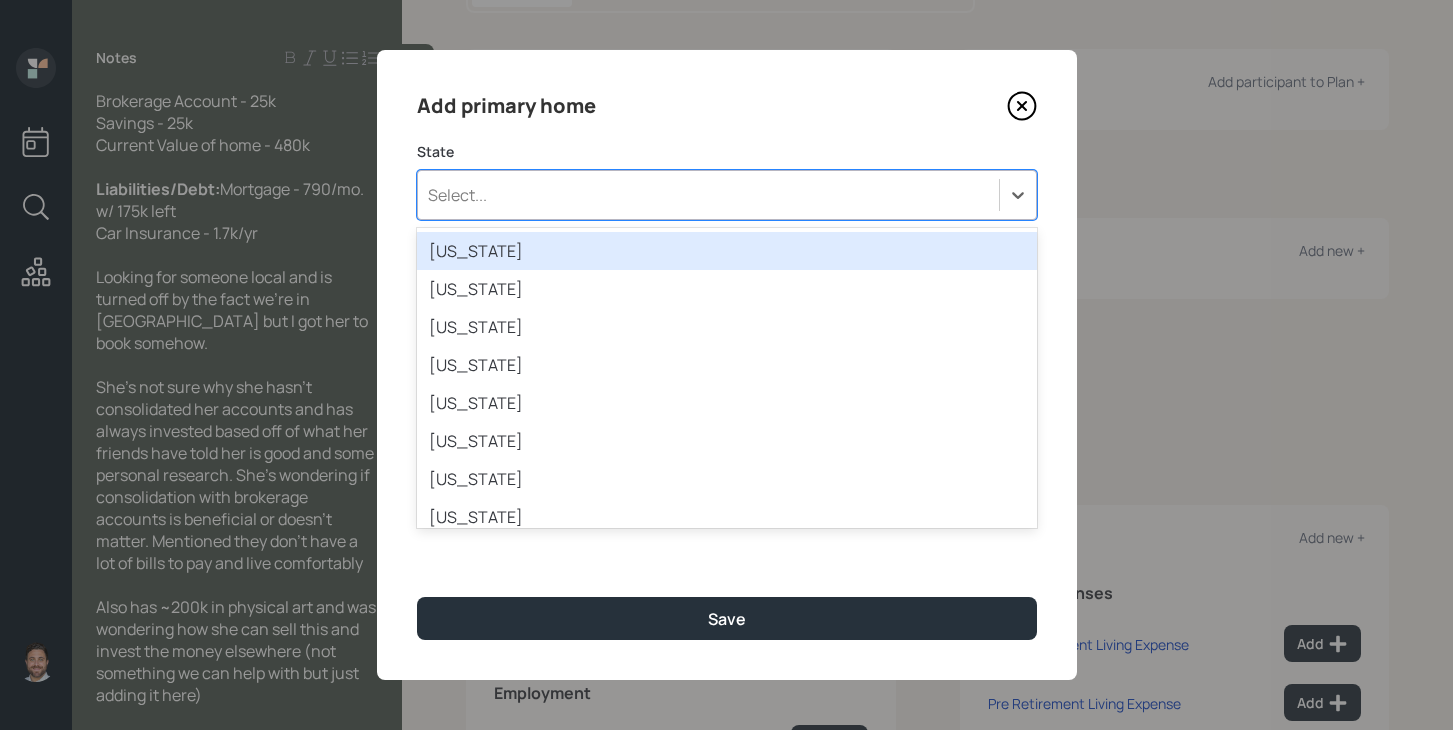 click on "Select..." at bounding box center (708, 195) 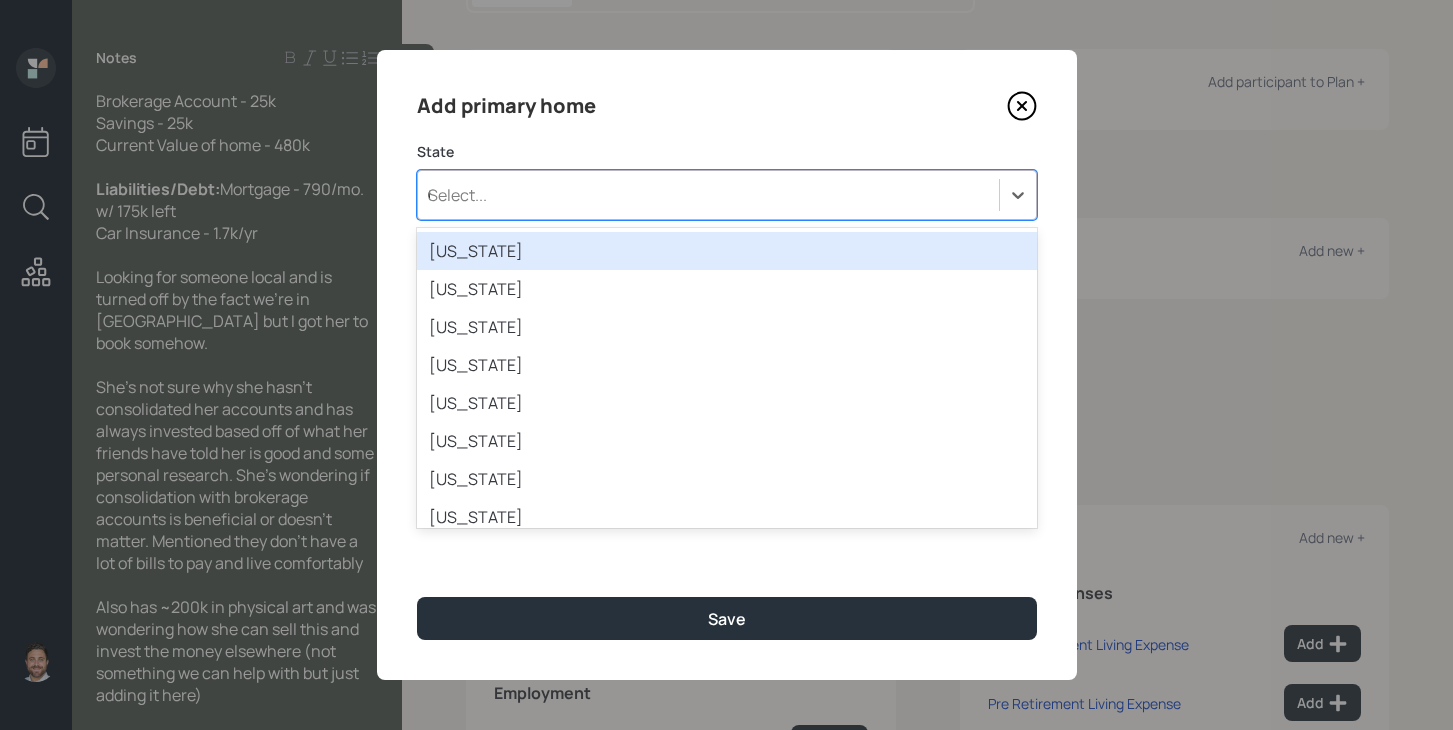 type on "Oh" 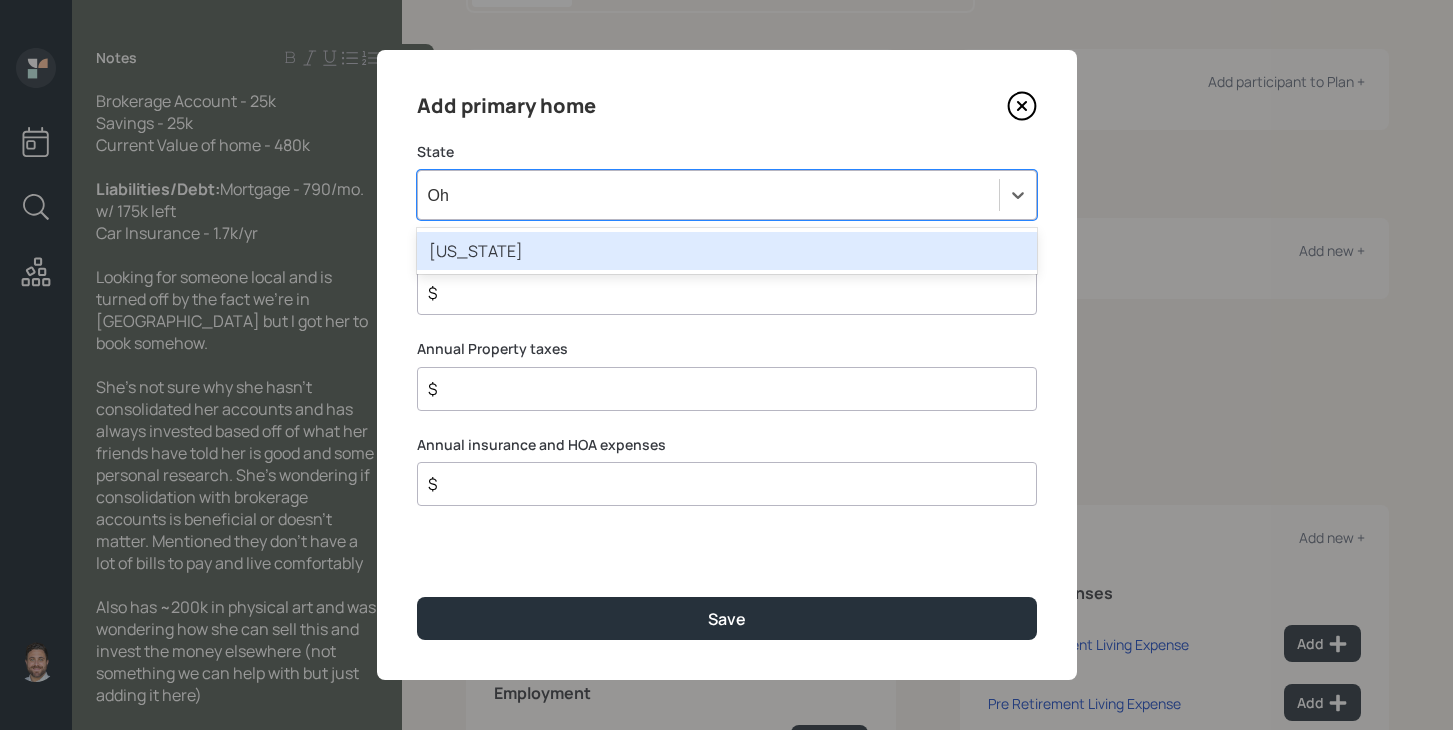 click on "[US_STATE]" at bounding box center [727, 251] 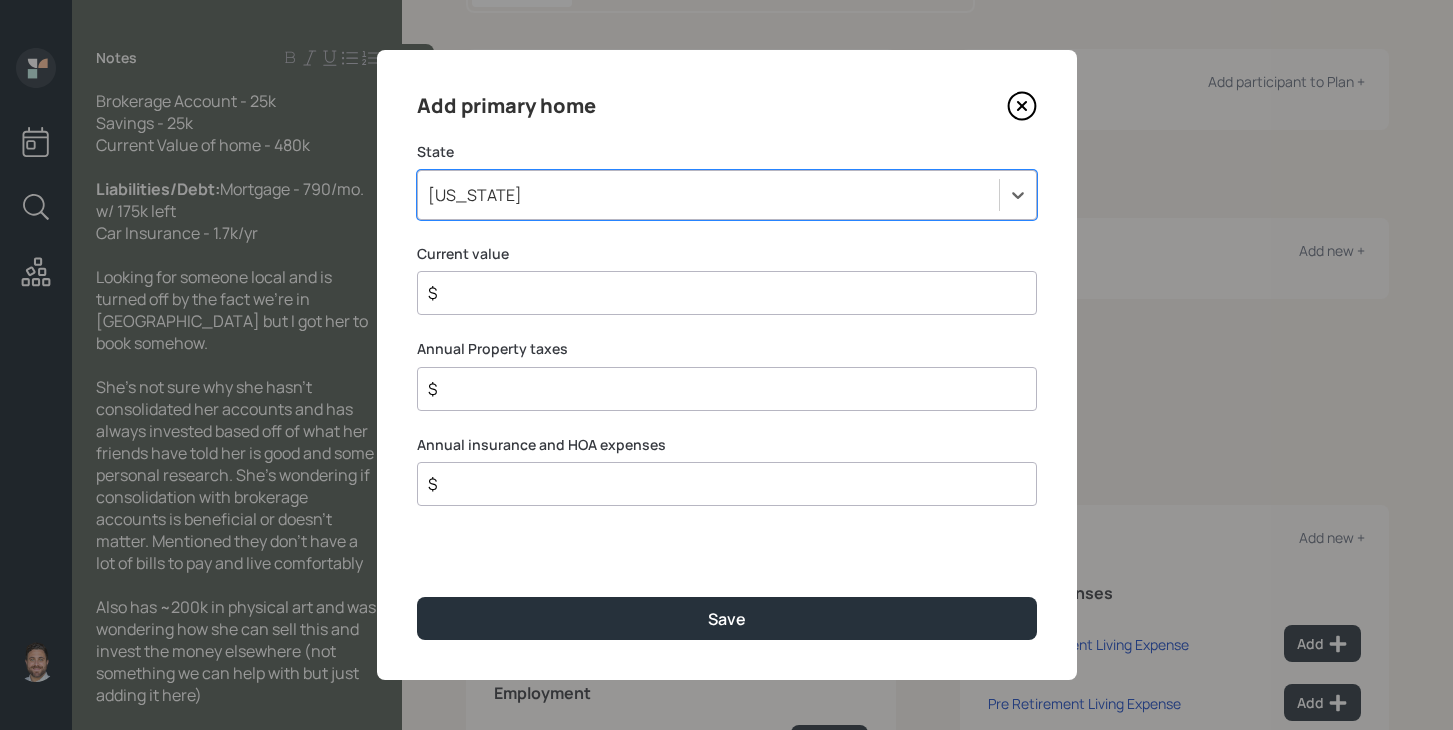 click on "$" at bounding box center [719, 293] 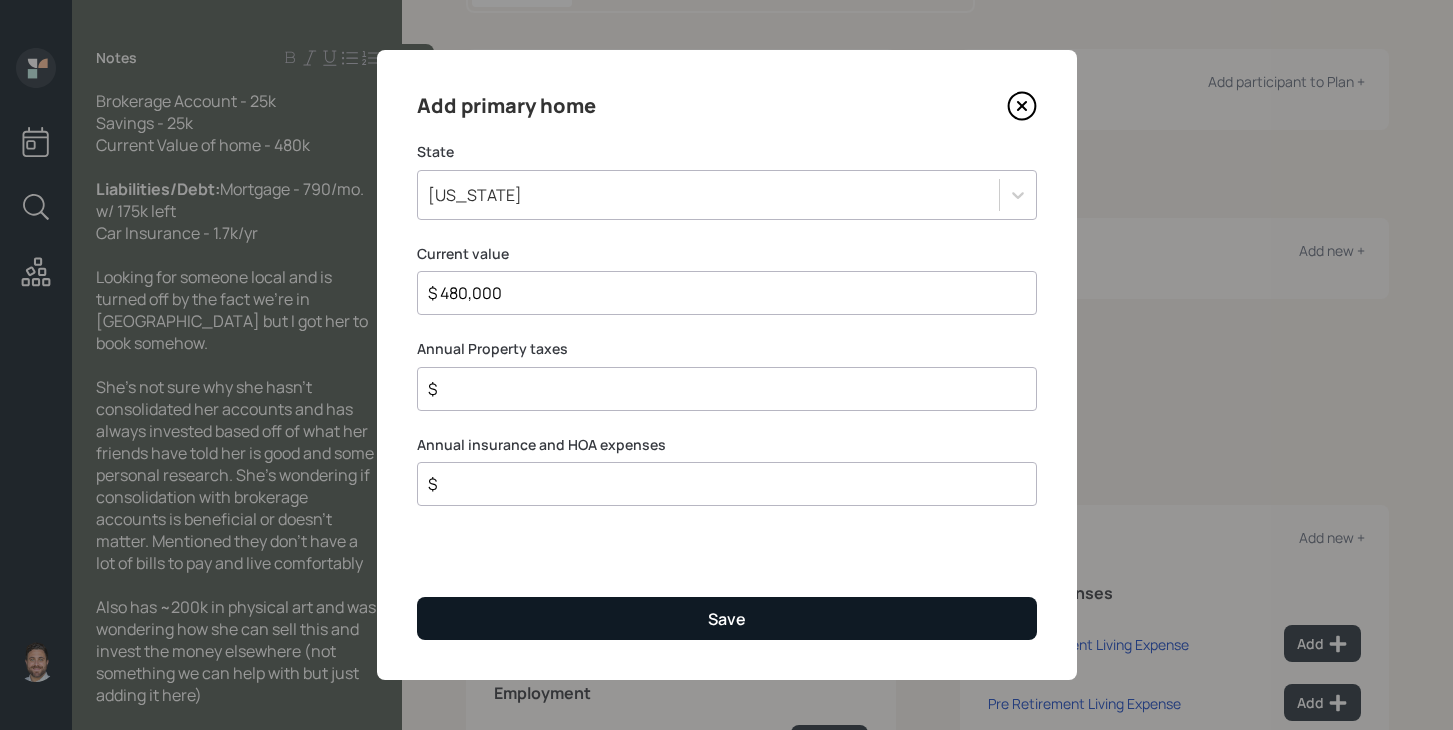 type on "$ 480,000" 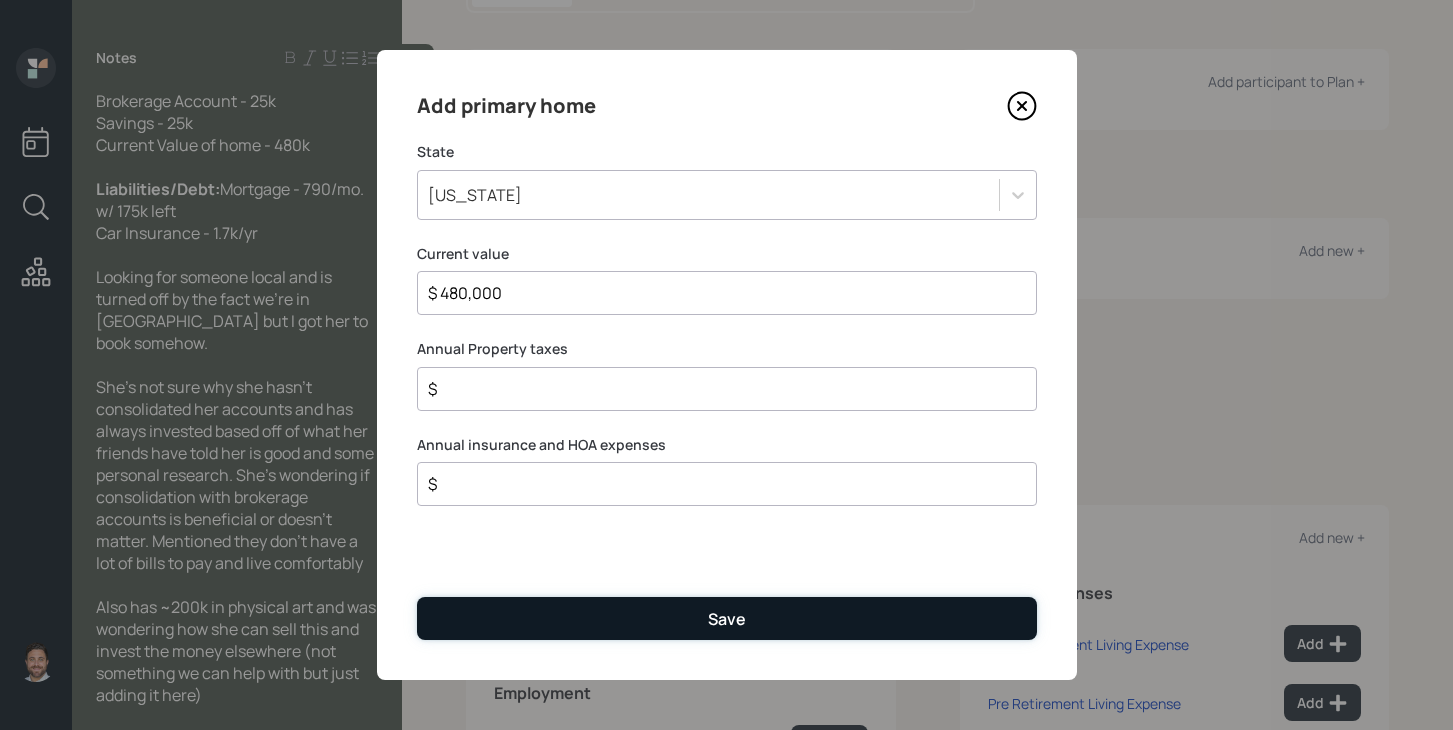 click on "Save" at bounding box center [727, 618] 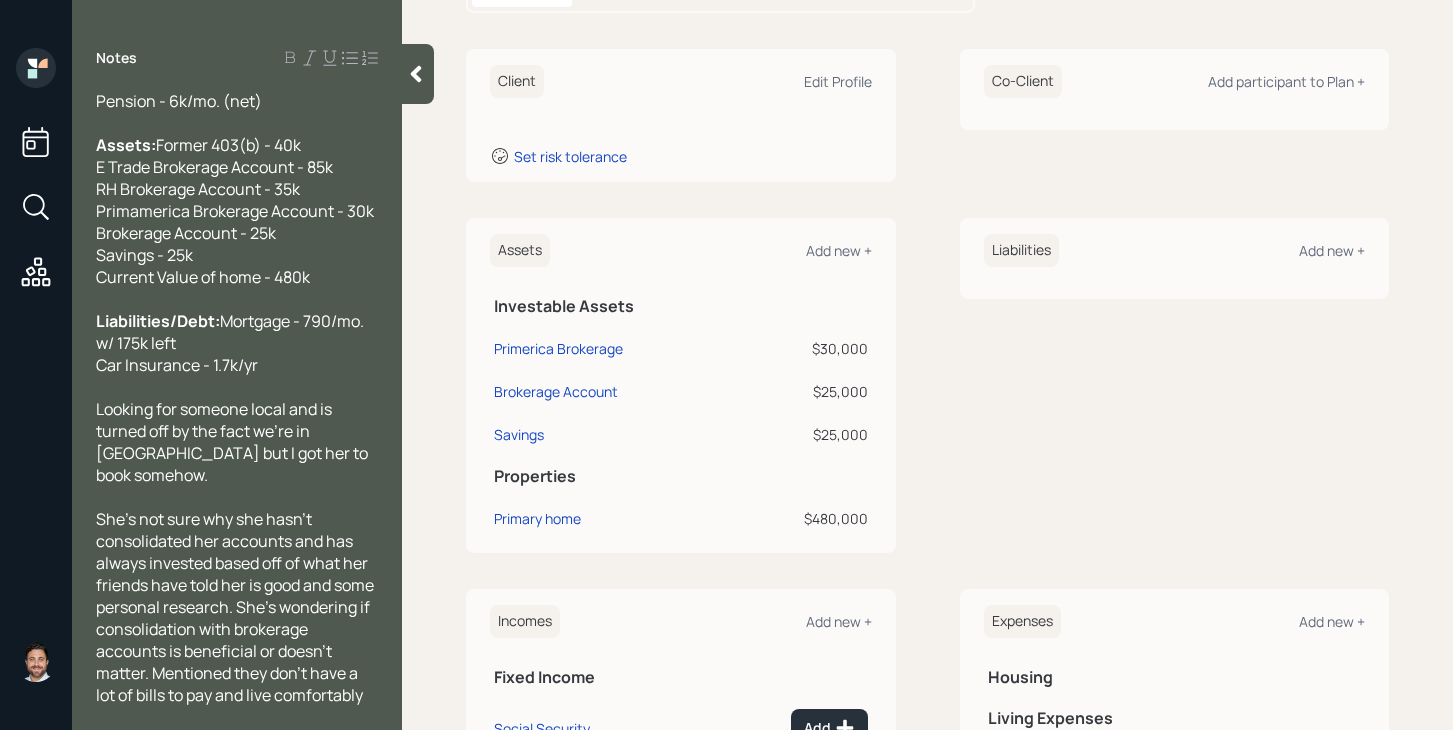 scroll, scrollTop: 0, scrollLeft: 0, axis: both 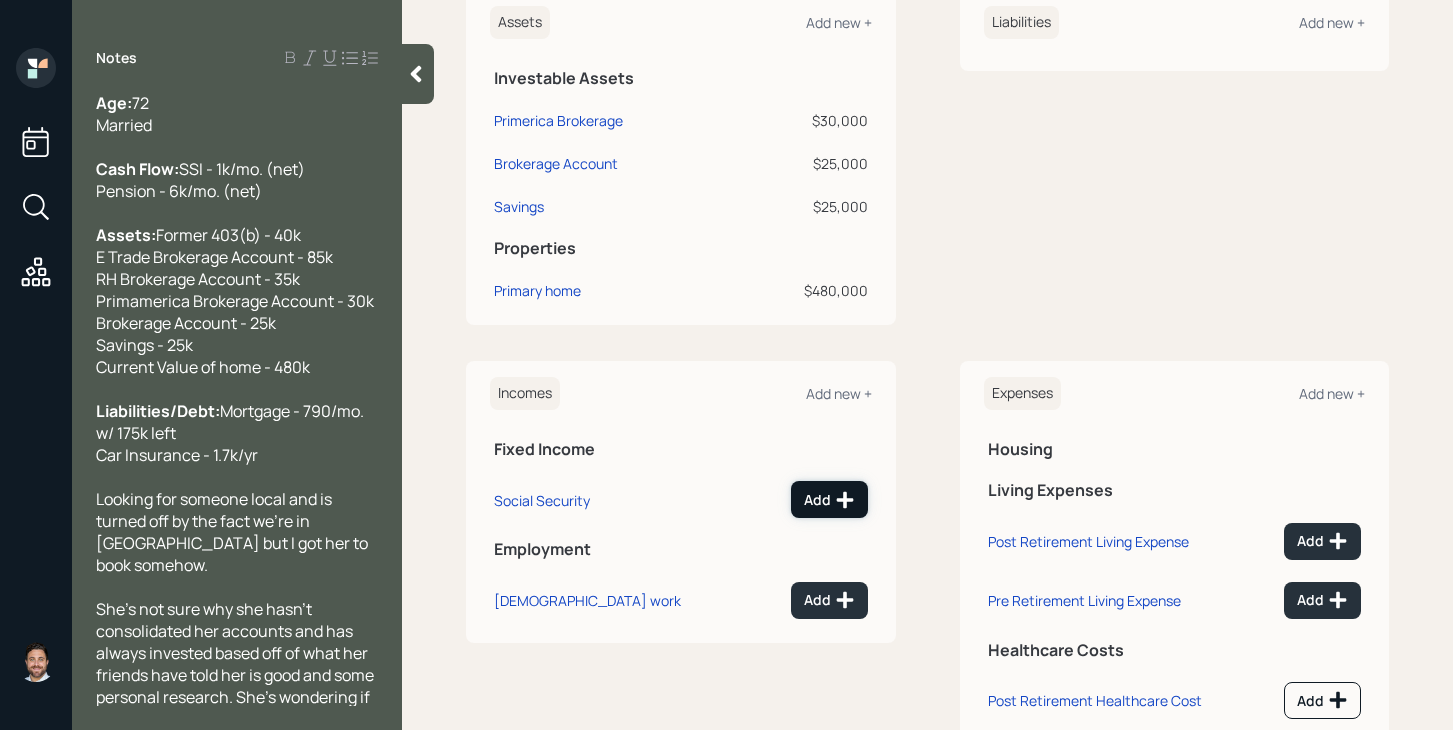 click 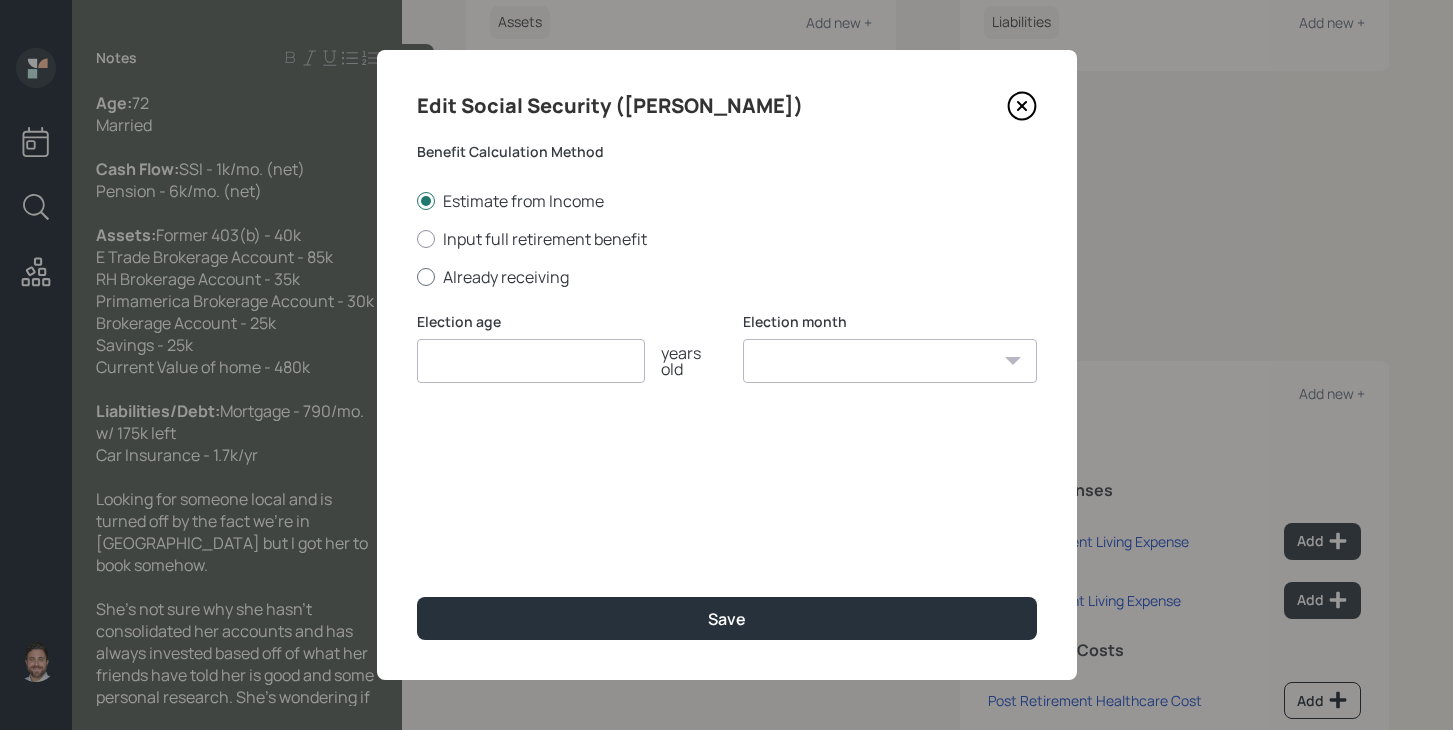 click on "Already receiving" at bounding box center [727, 277] 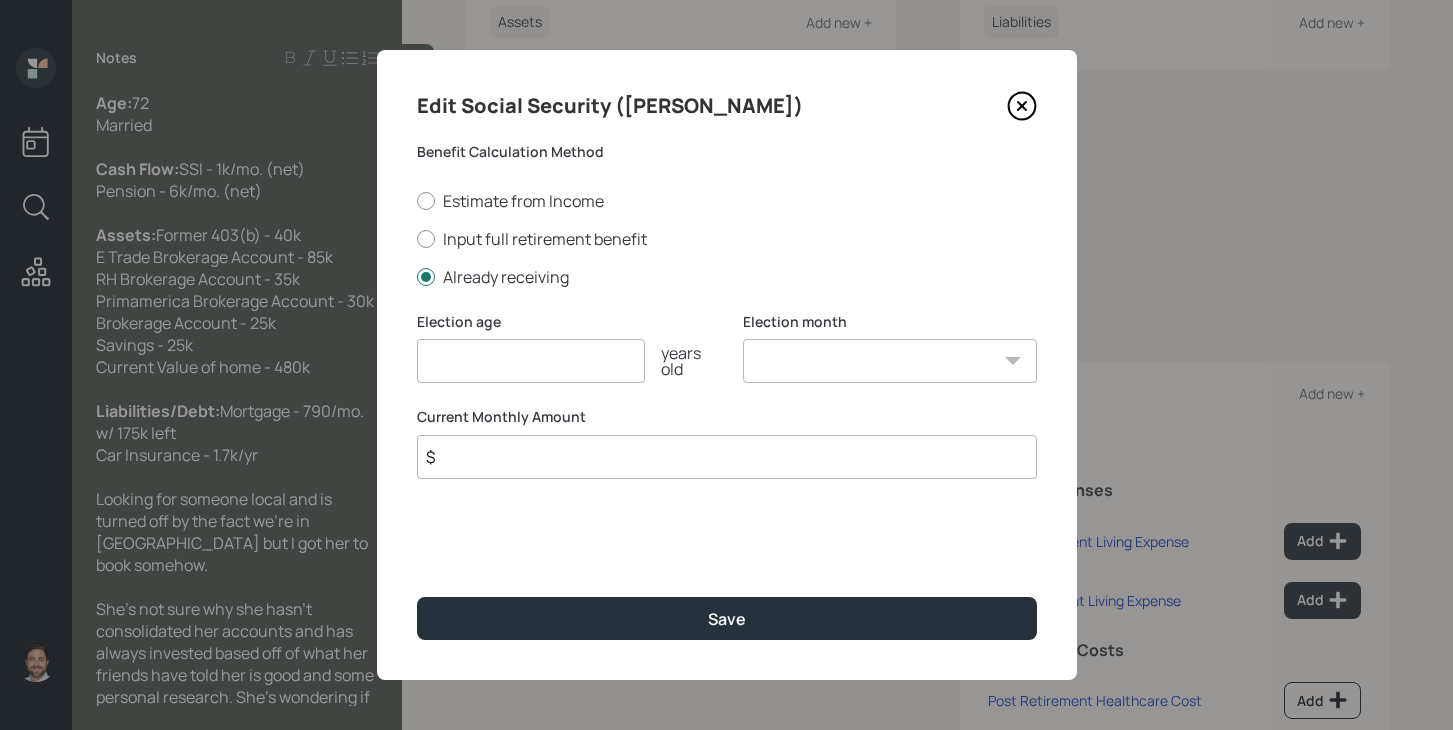 click at bounding box center [531, 361] 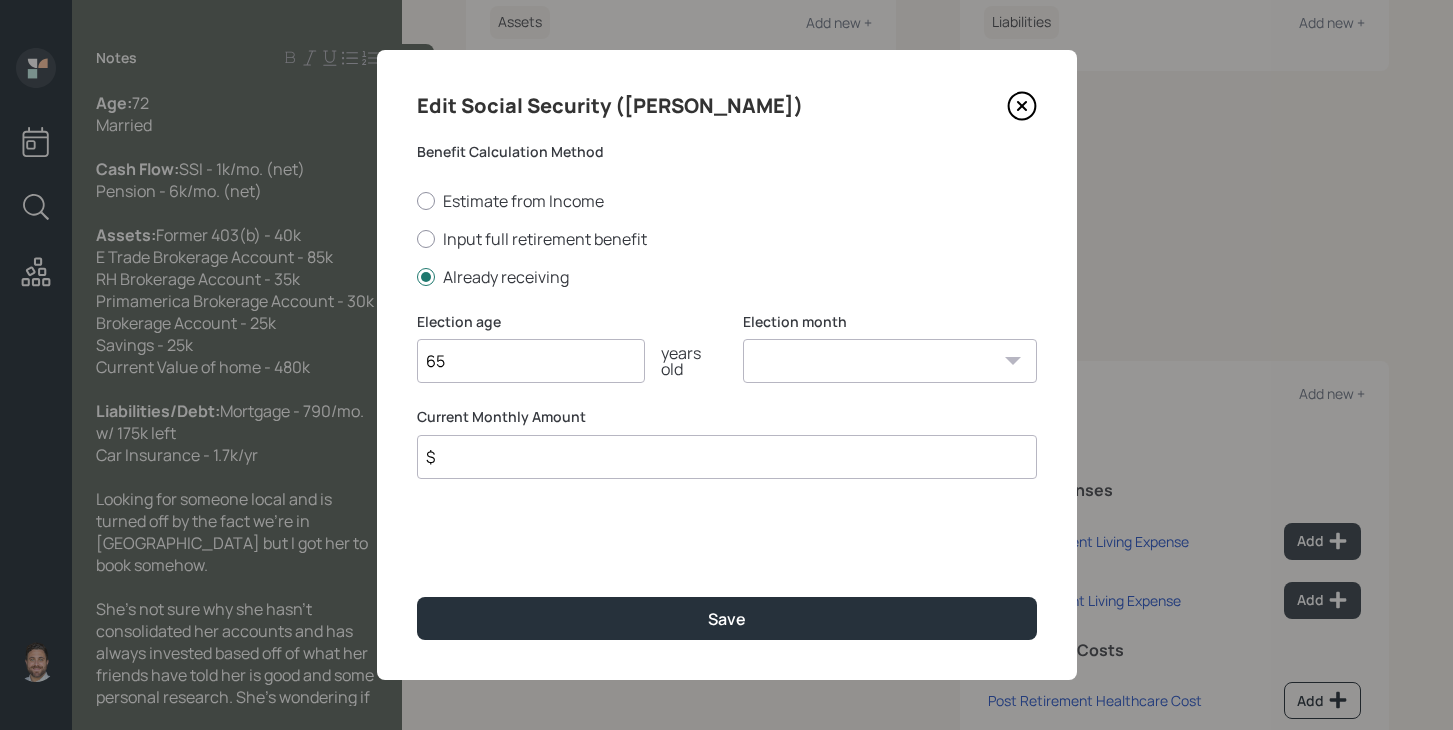 type on "65" 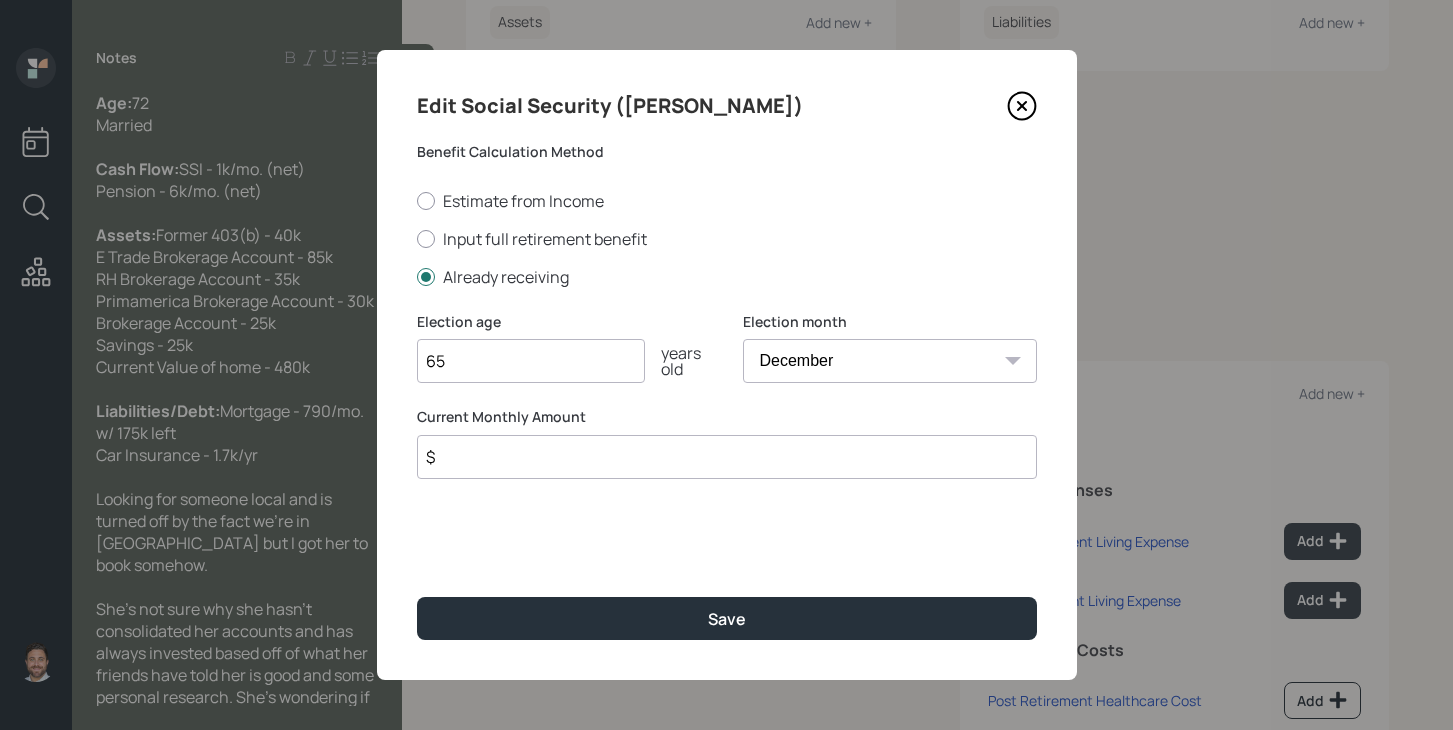 click on "65" at bounding box center [531, 361] 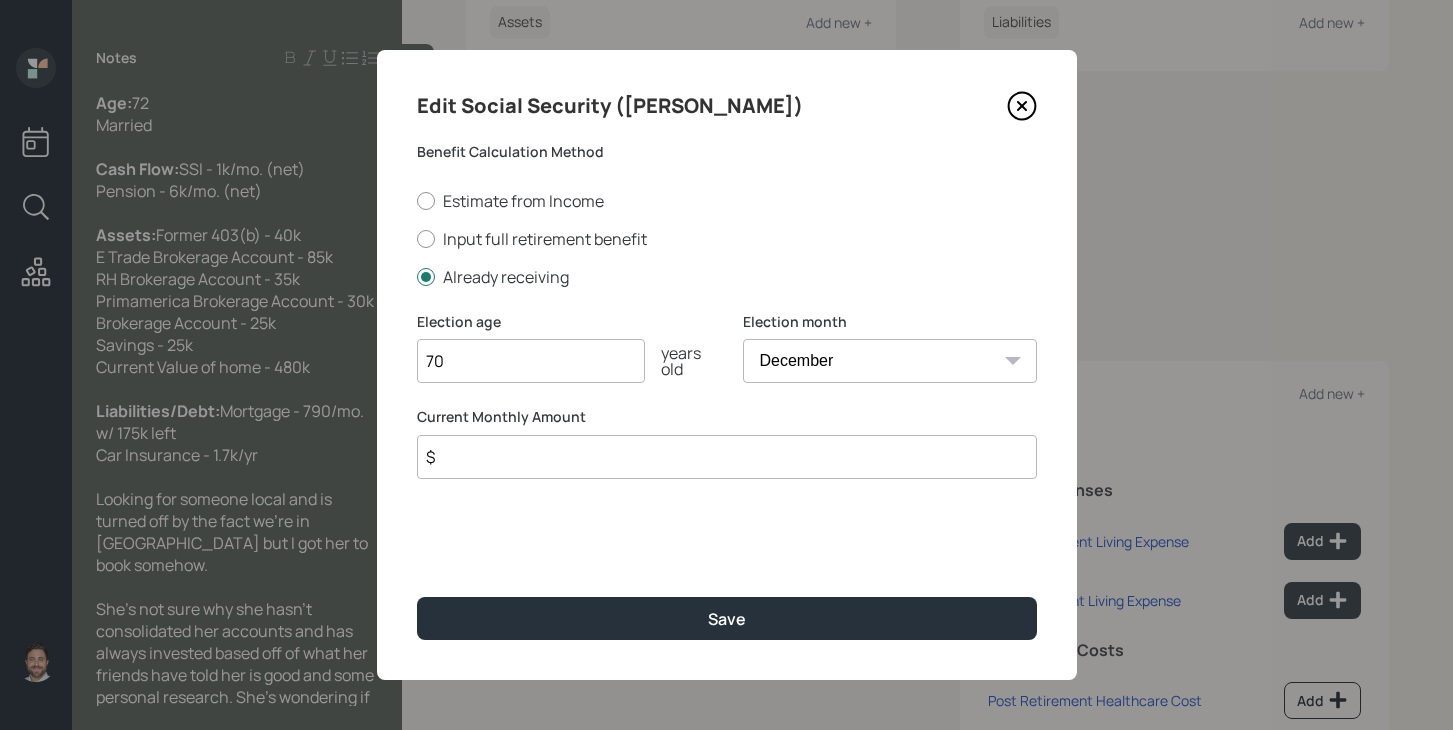 type on "70" 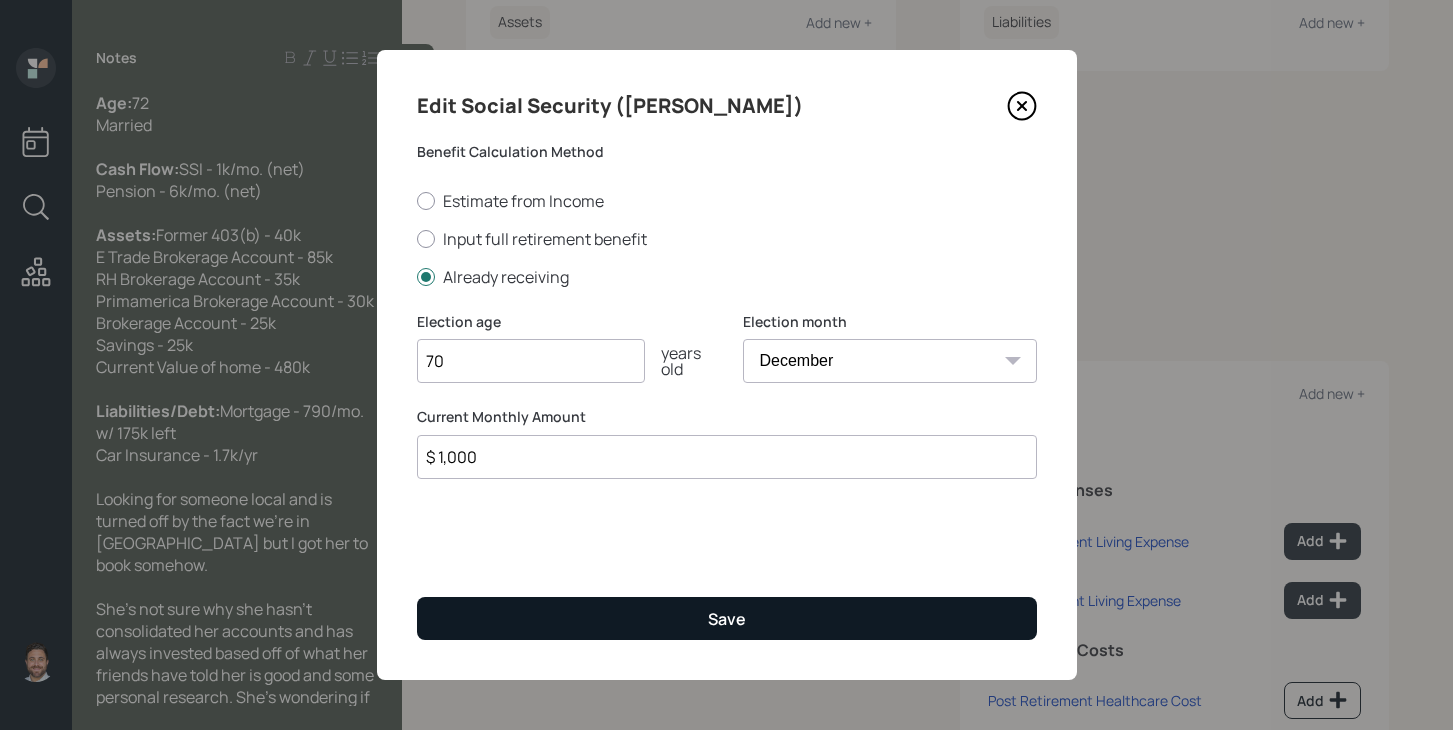 type on "$ 1,000" 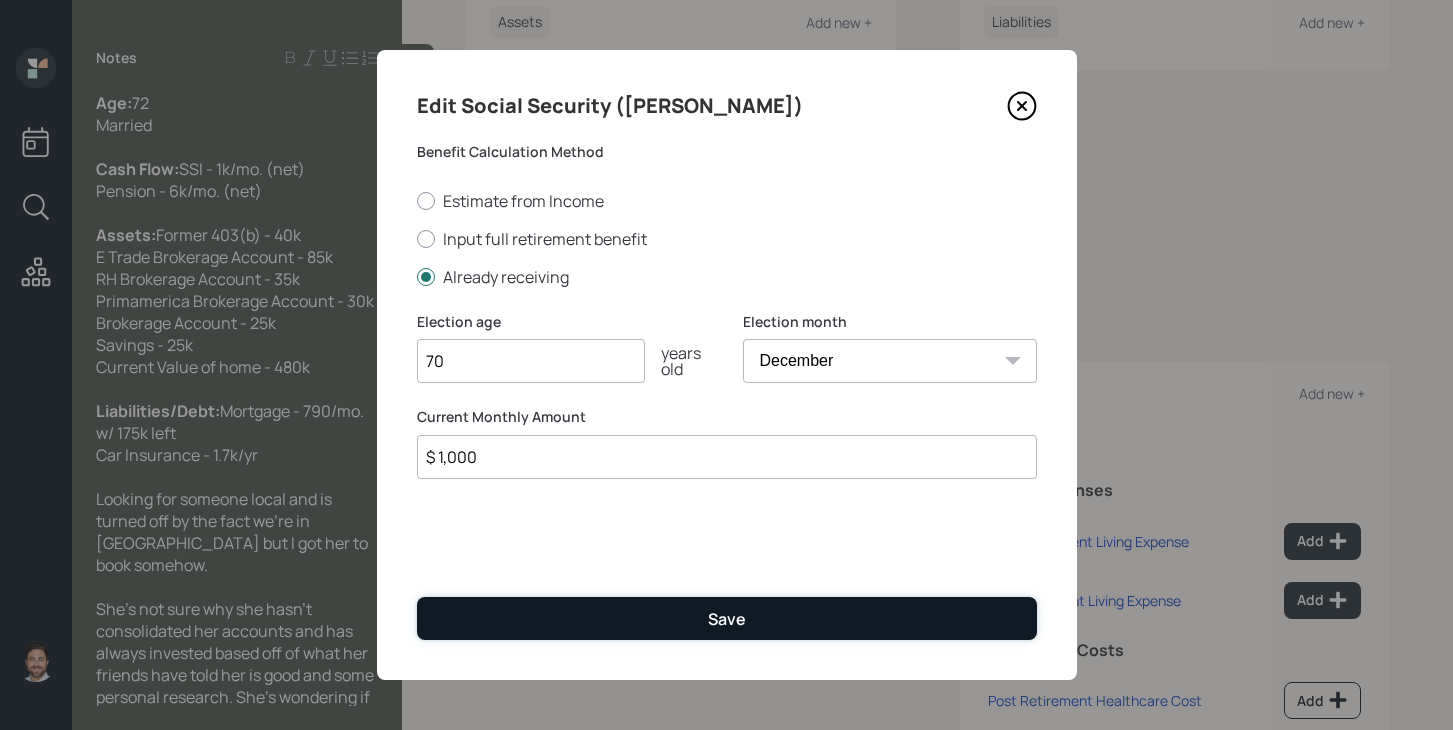 click on "Save" at bounding box center [727, 618] 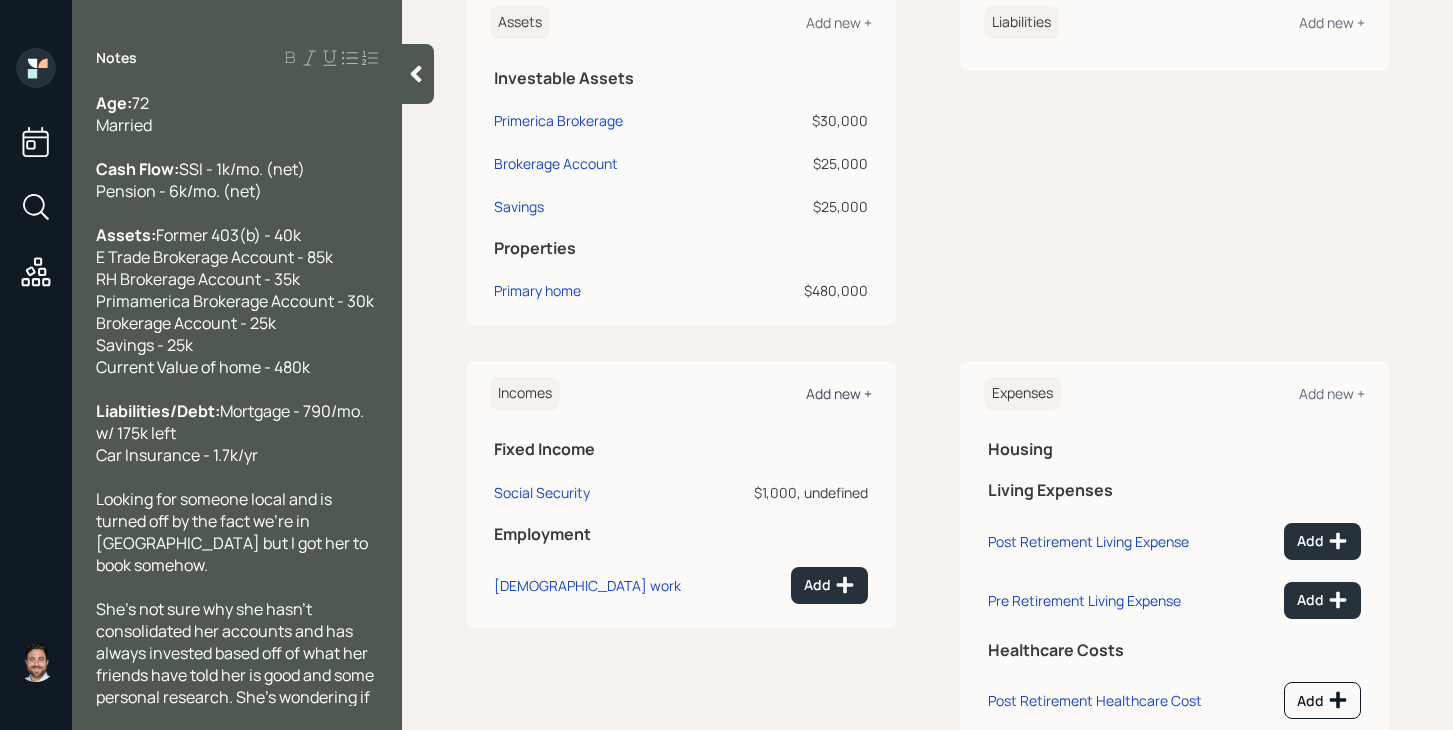 click on "Add new +" at bounding box center [839, 393] 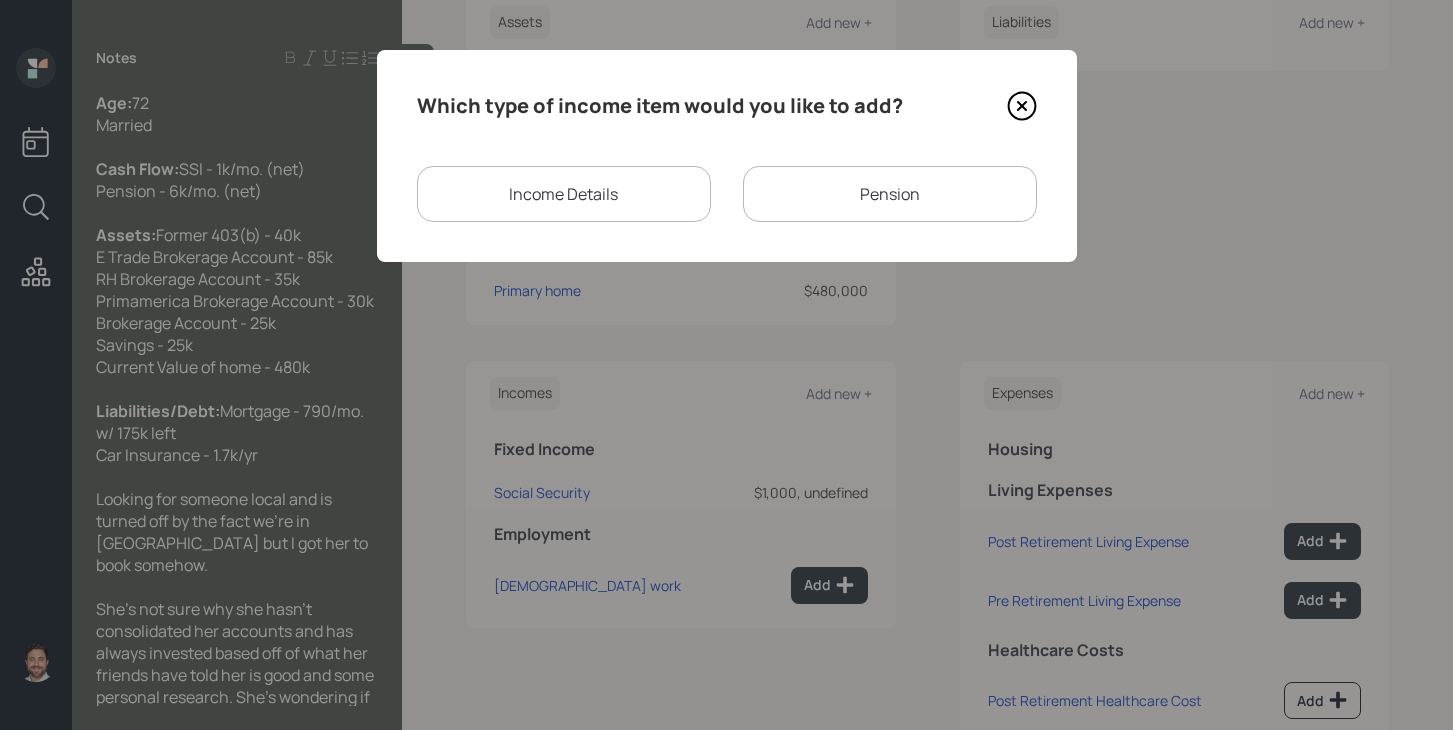 click on "Pension" at bounding box center [890, 194] 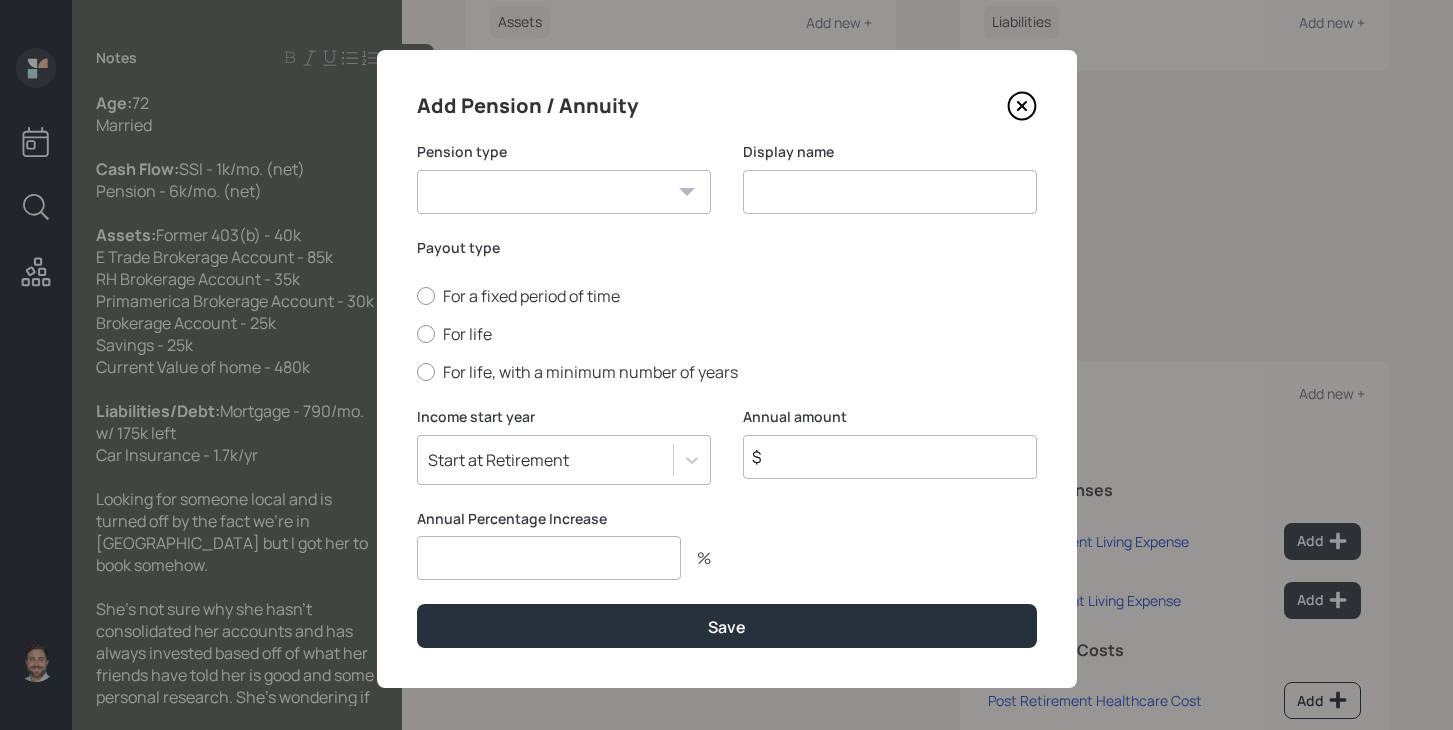 click on "Pension Annuity" at bounding box center (564, 192) 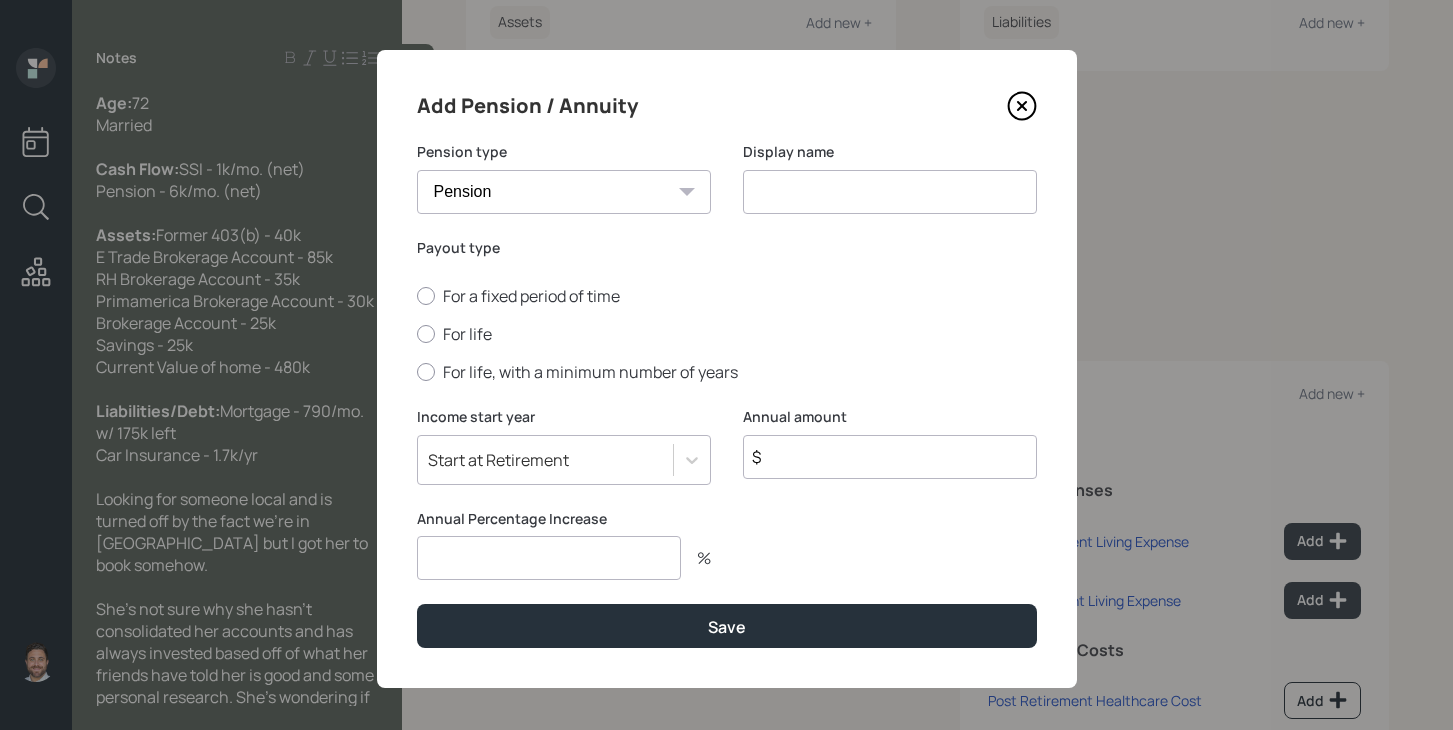 click at bounding box center (890, 192) 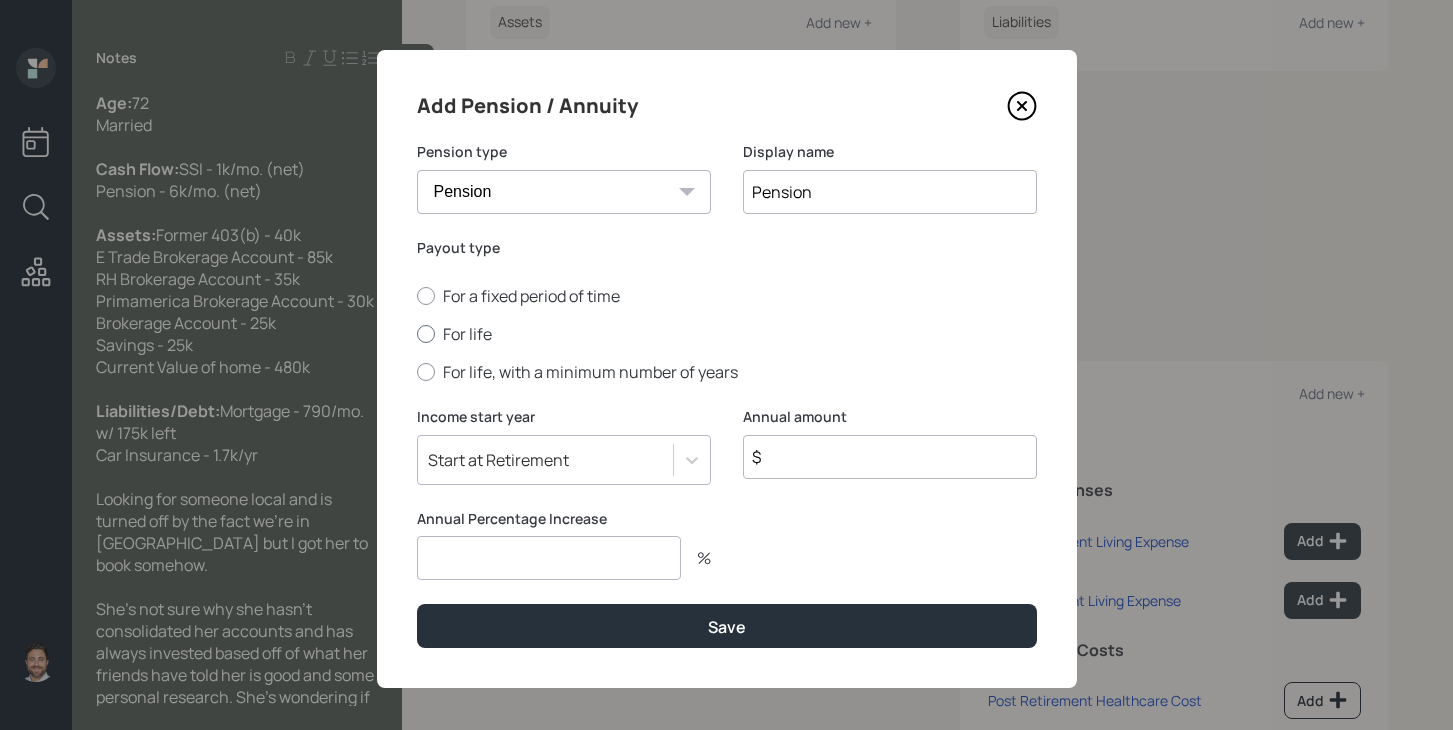 type on "Pension" 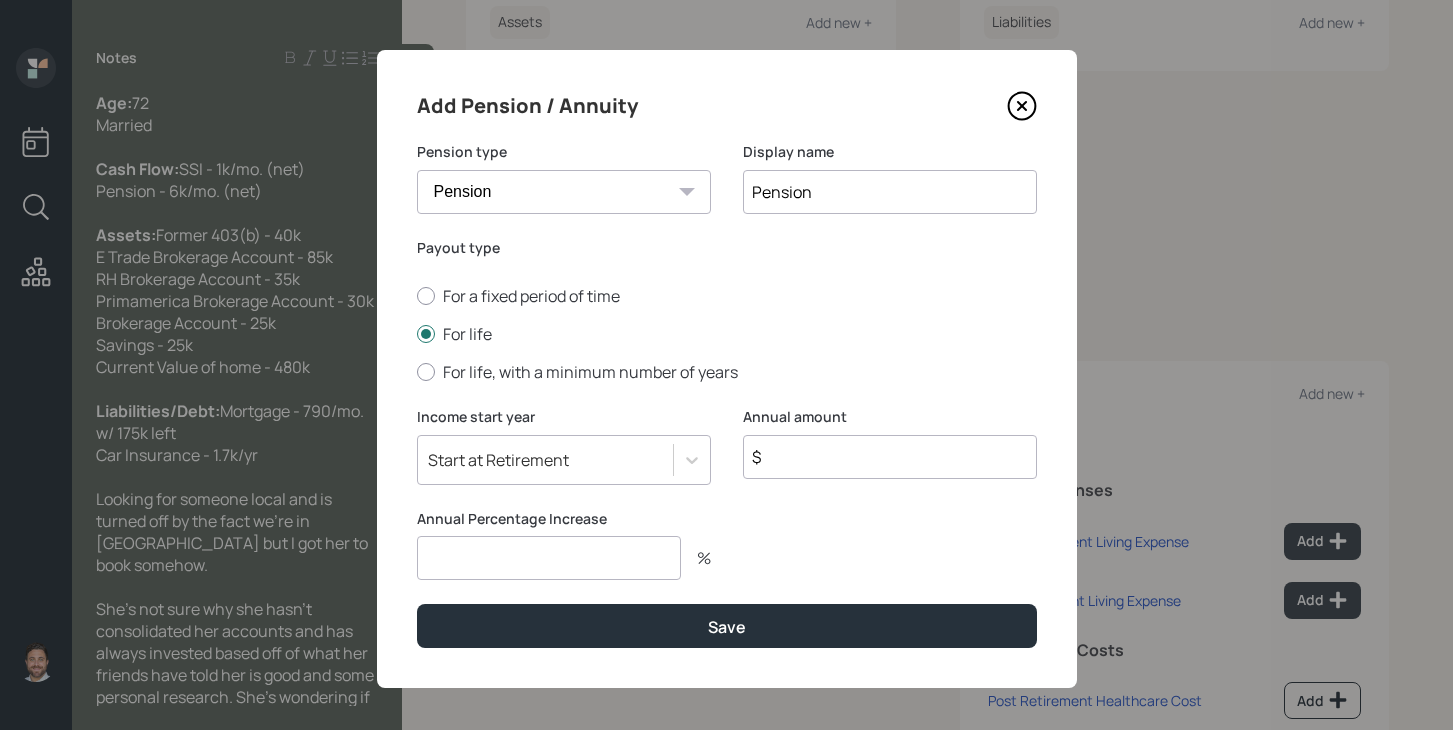 click on "$" at bounding box center (890, 457) 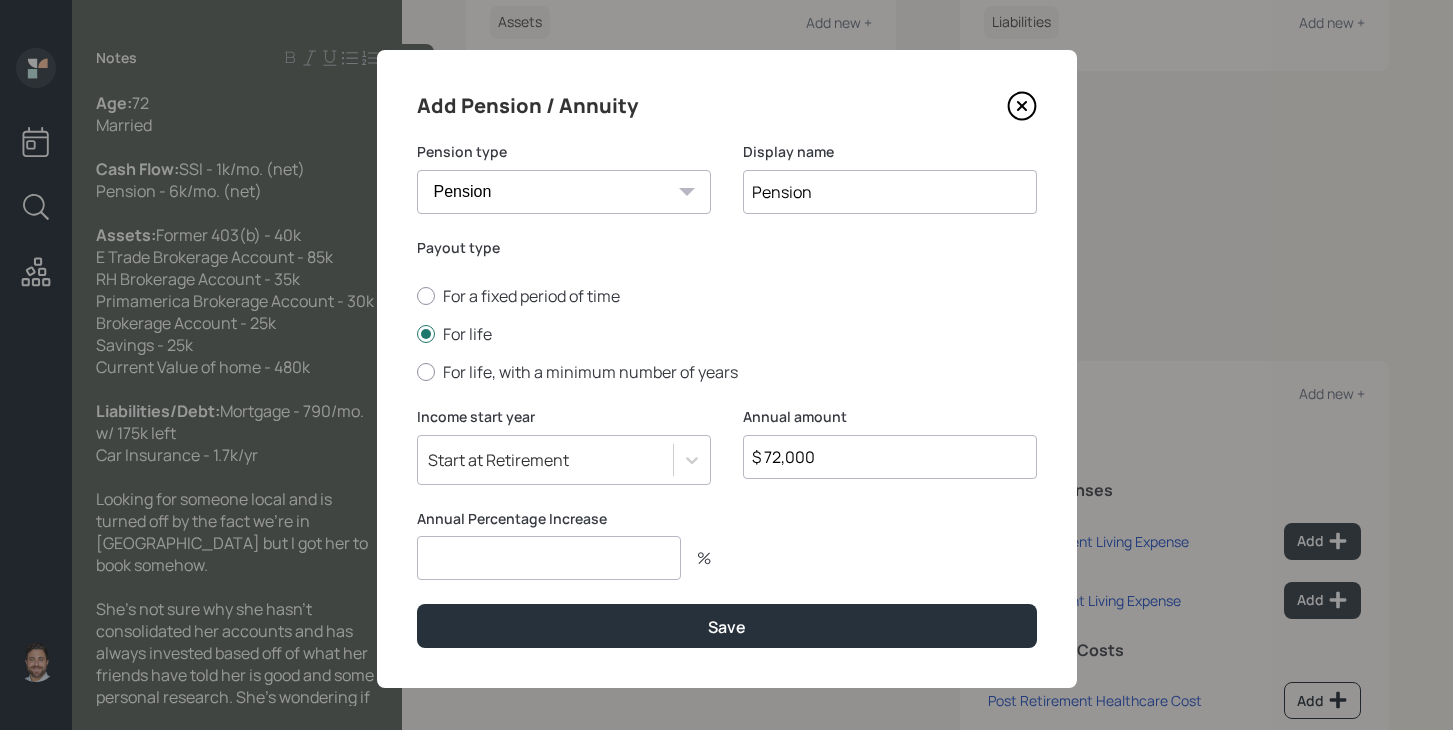 type on "$ 72,000" 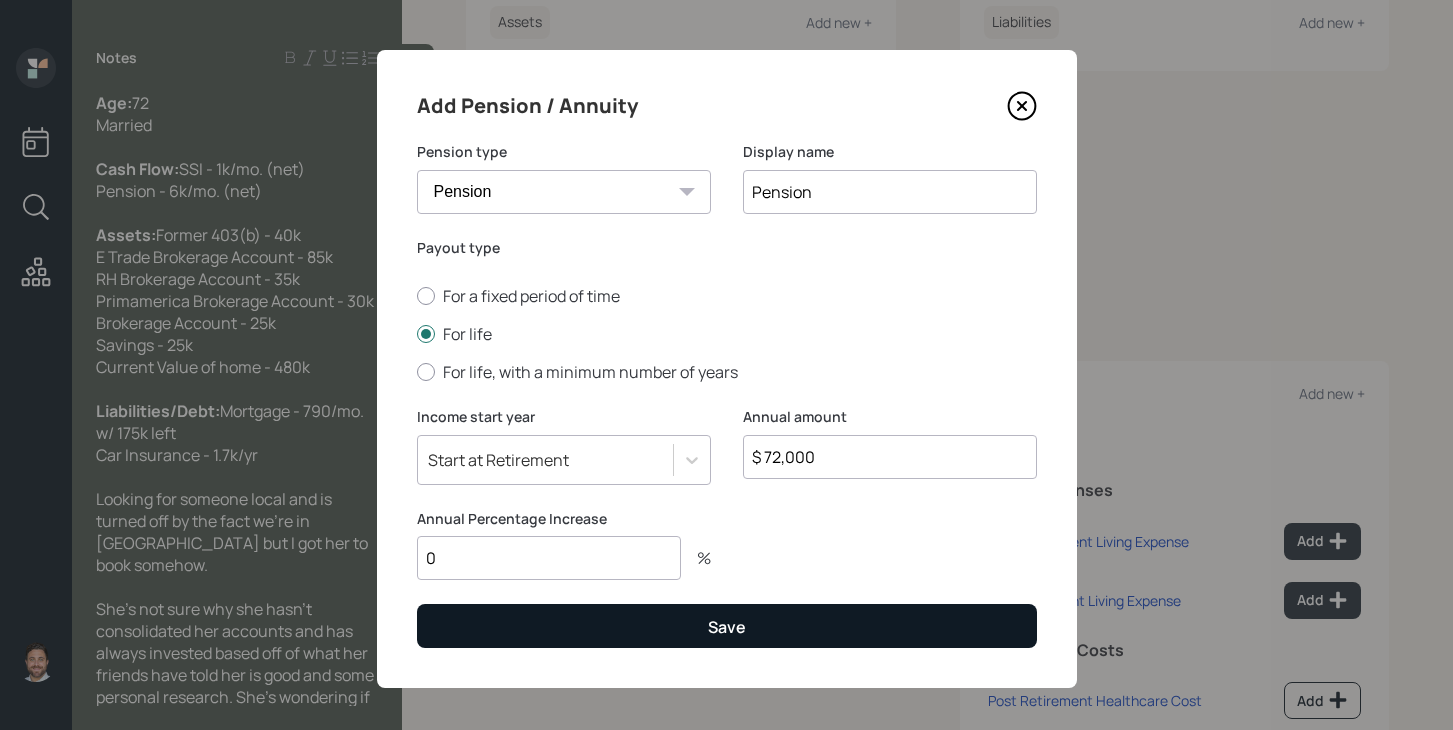 type on "0" 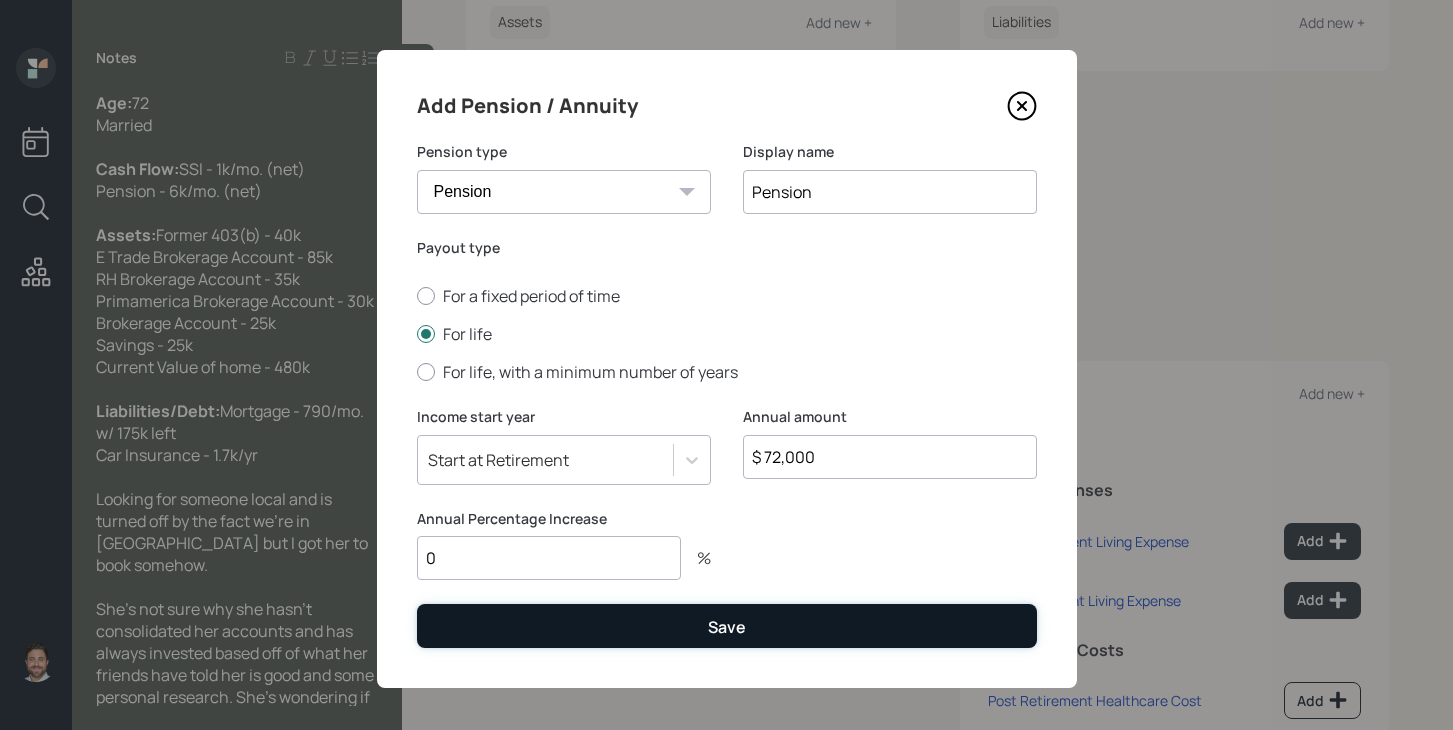 click on "Save" at bounding box center (727, 625) 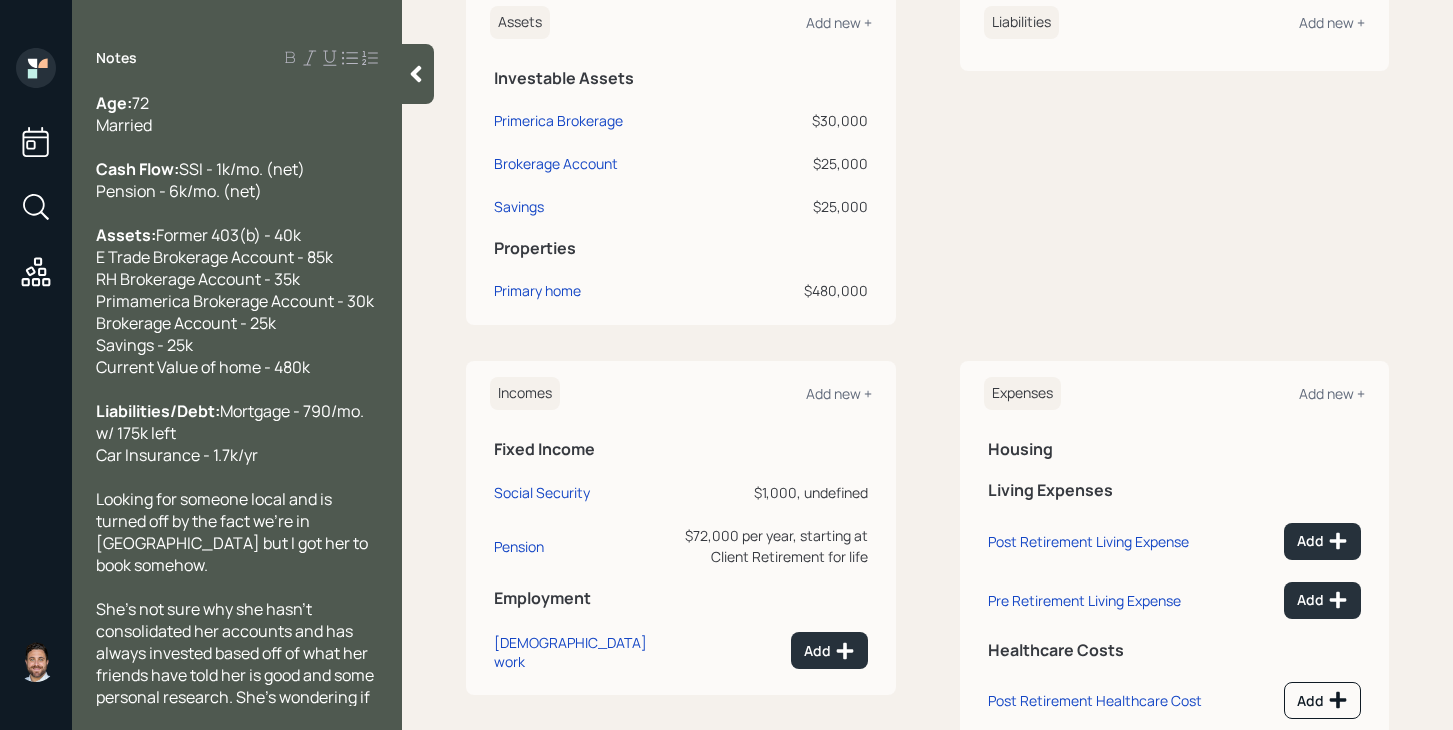 scroll, scrollTop: 542, scrollLeft: 0, axis: vertical 